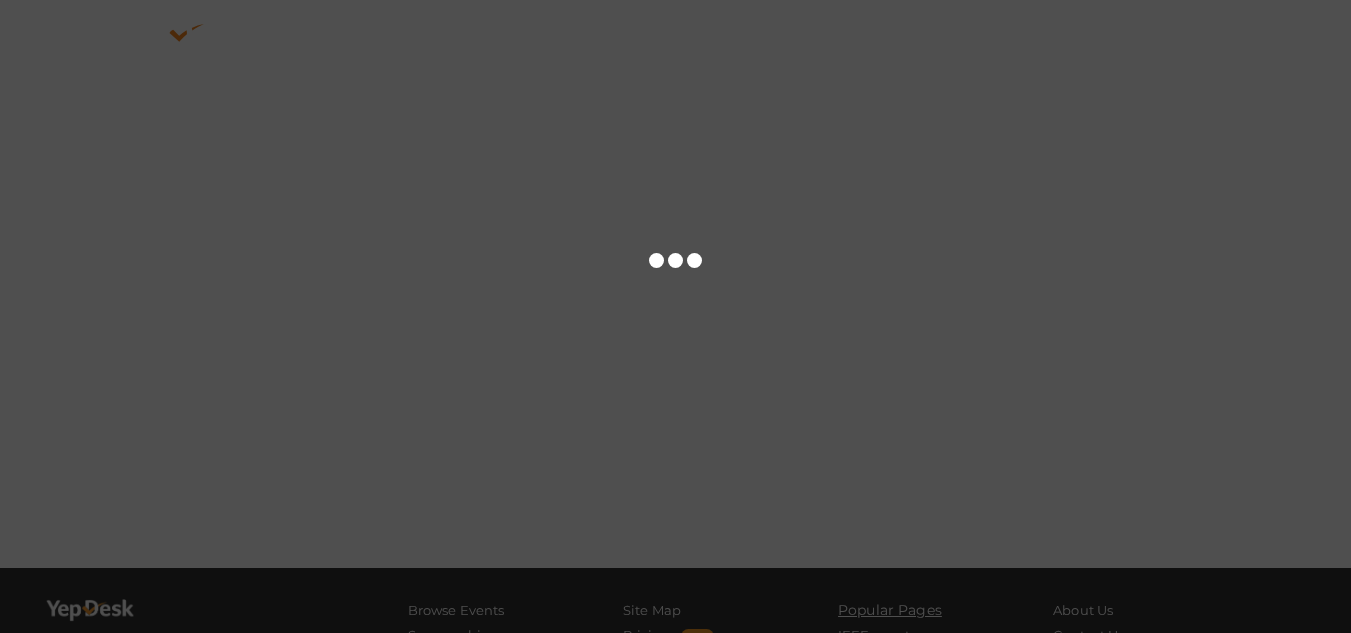 scroll, scrollTop: 0, scrollLeft: 0, axis: both 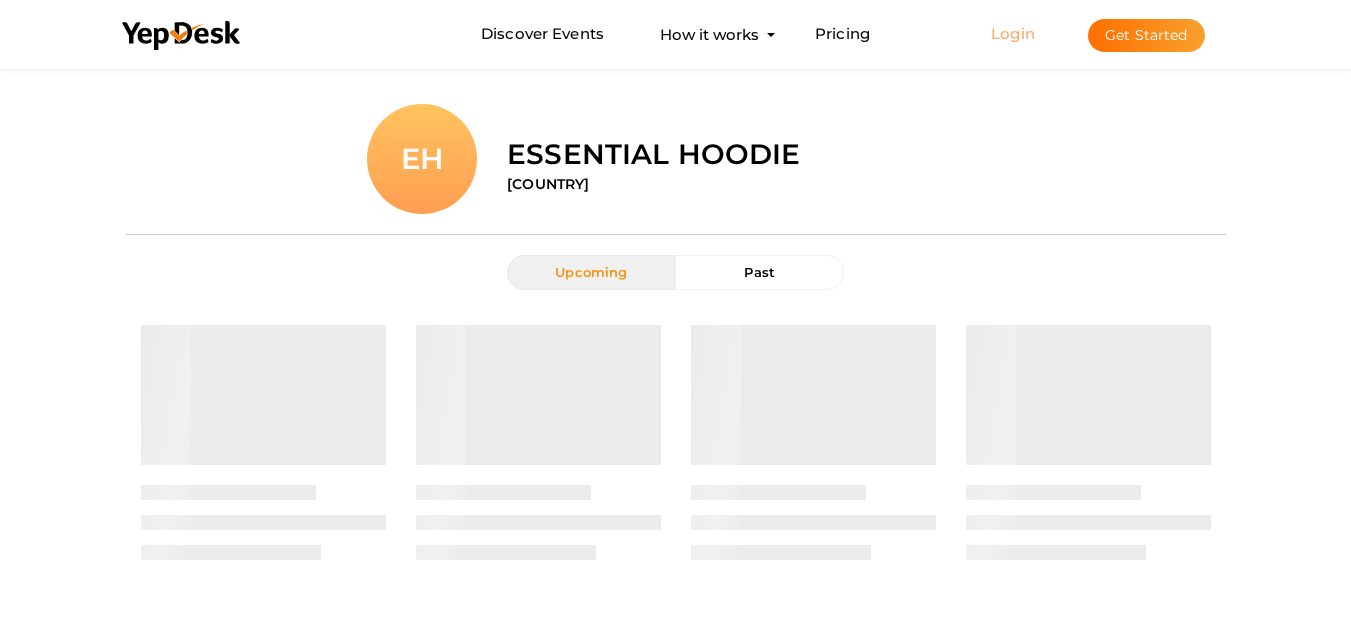 click on "Login" at bounding box center (1013, 33) 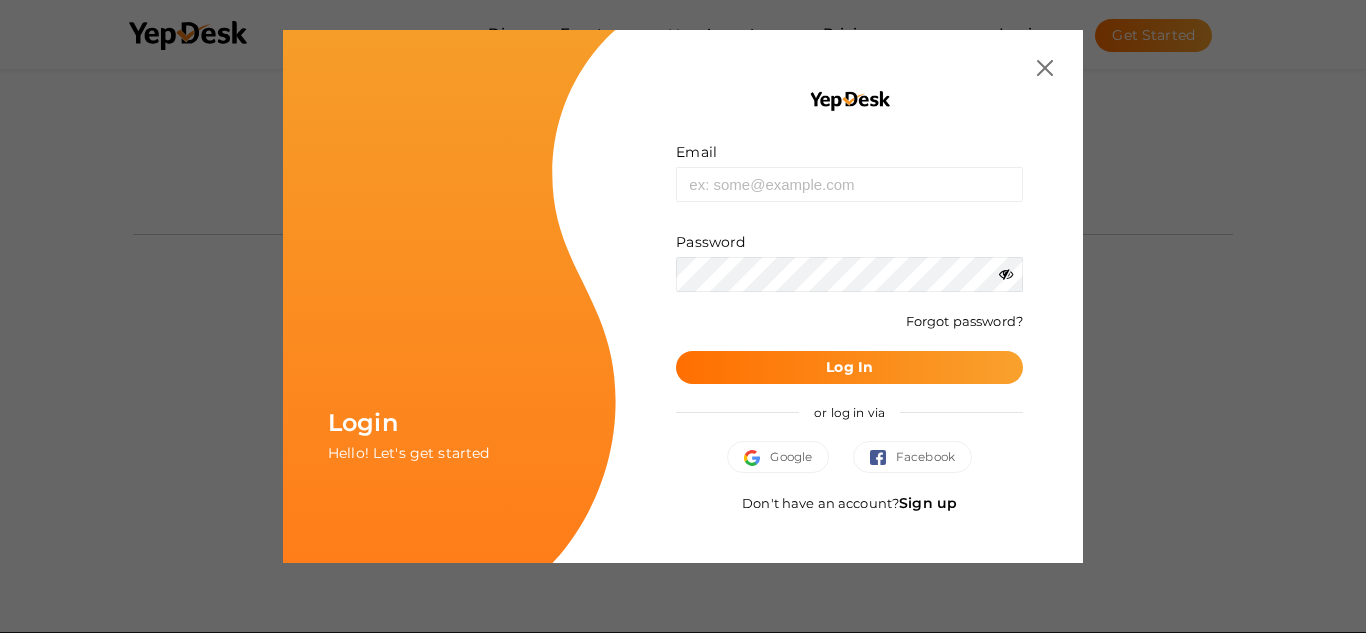 click on "Sign up" at bounding box center (928, 503) 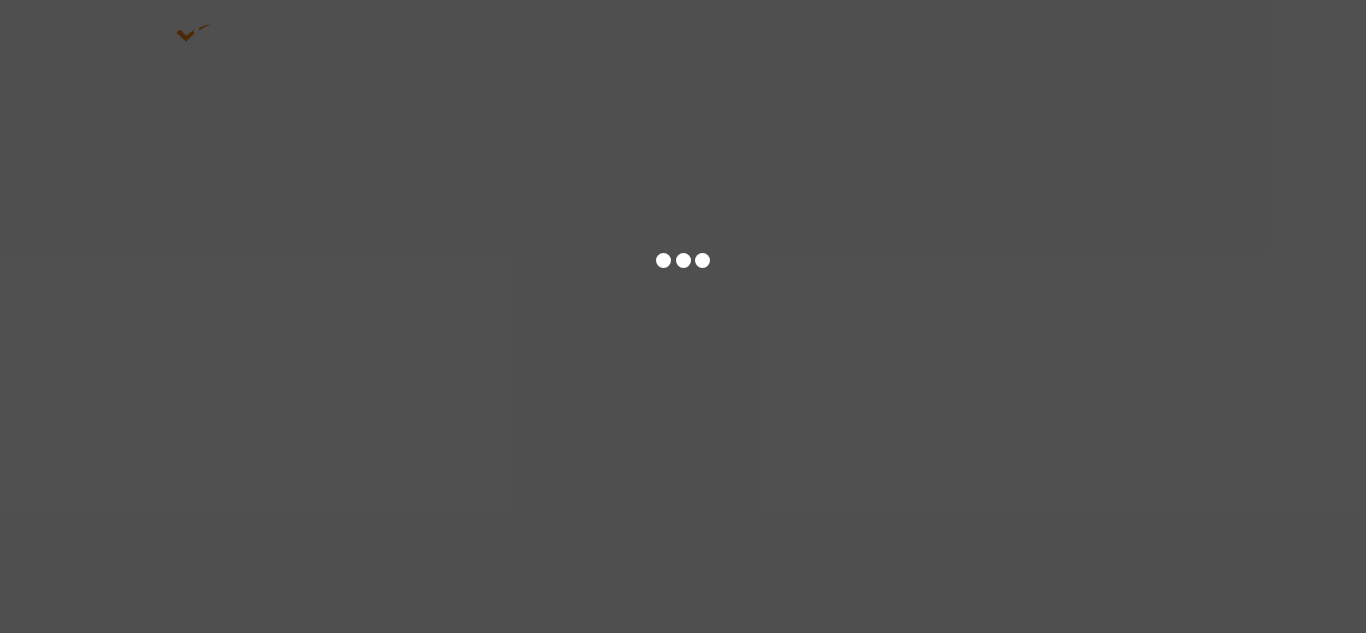 scroll, scrollTop: 0, scrollLeft: 0, axis: both 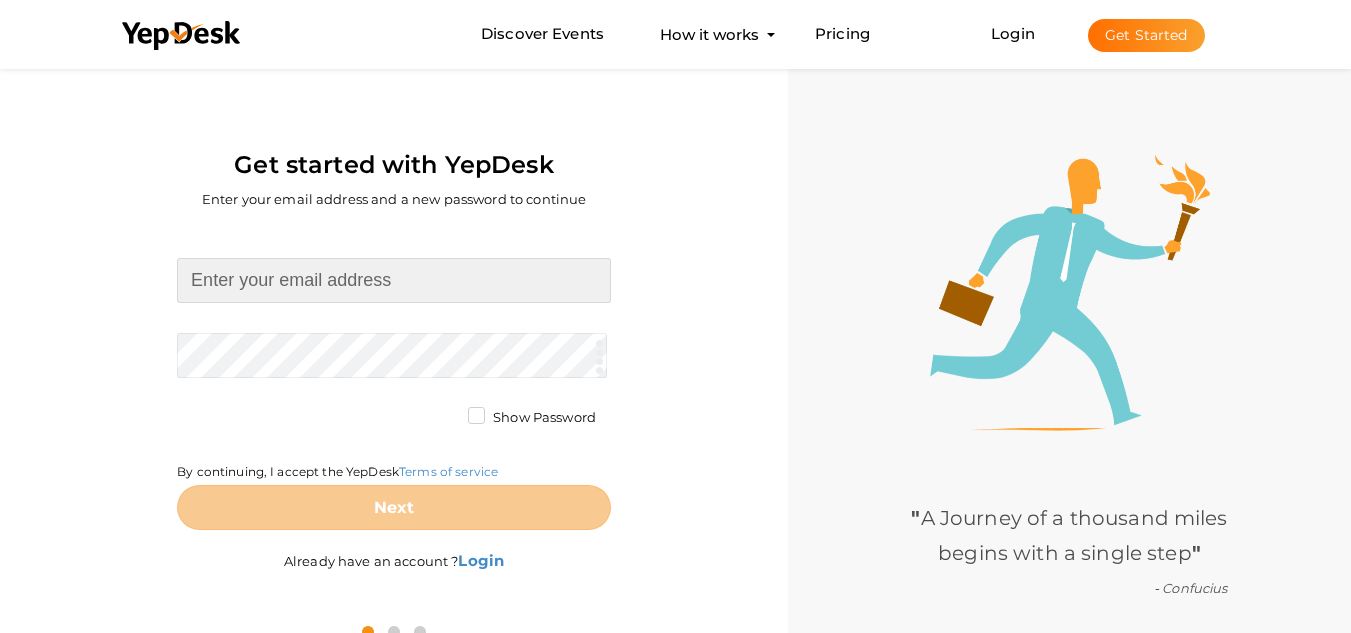 click at bounding box center (394, 280) 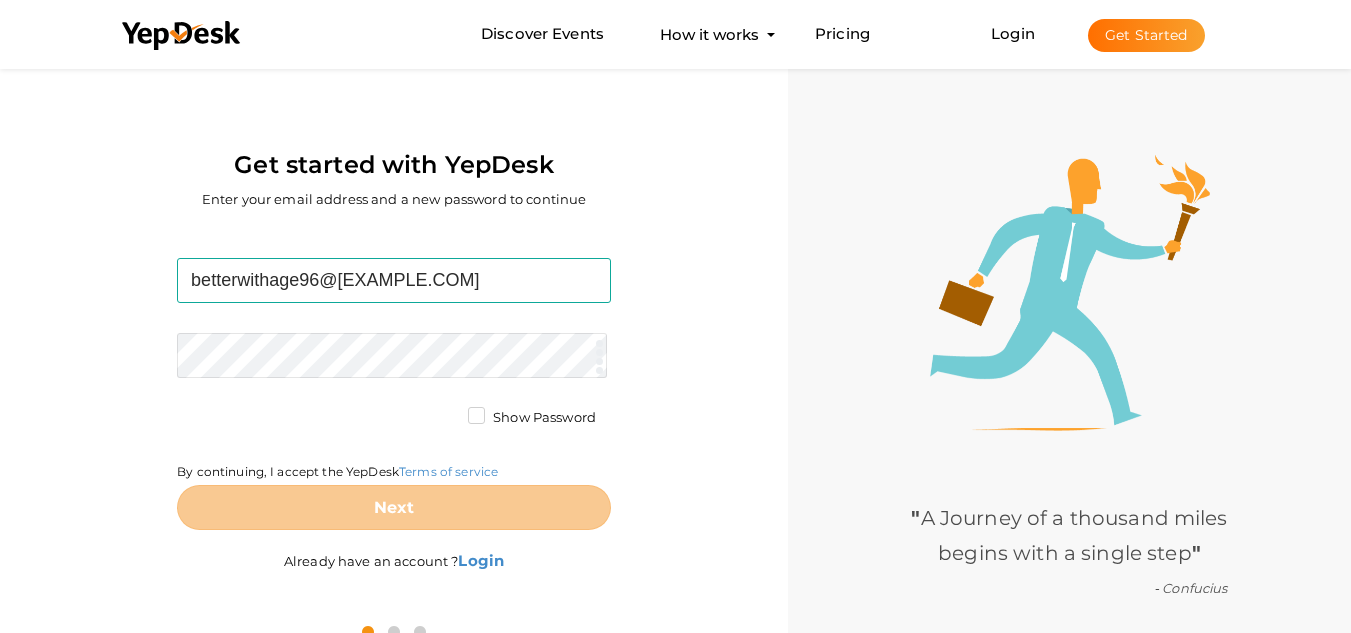 click on "betterwithage96@gmail.com   Required.
Invalid
email.   Checking
You already have a YepDesk
account. Please  Sign in  your account to create
an organization / group.
Required.
Passwords must be between 4 and 20 characters.
Show Password
By continuing, I accept the YepDesk  Terms of
service
Next" at bounding box center (394, 394) 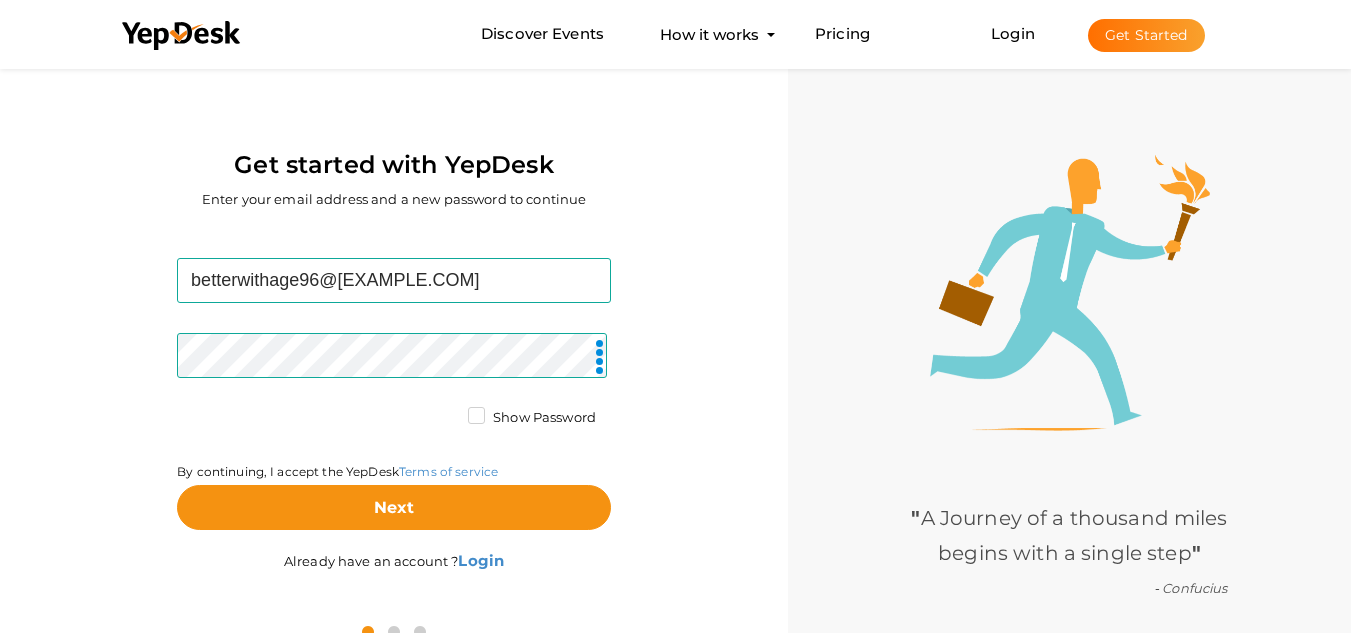 click on "Show Password" at bounding box center [532, 418] 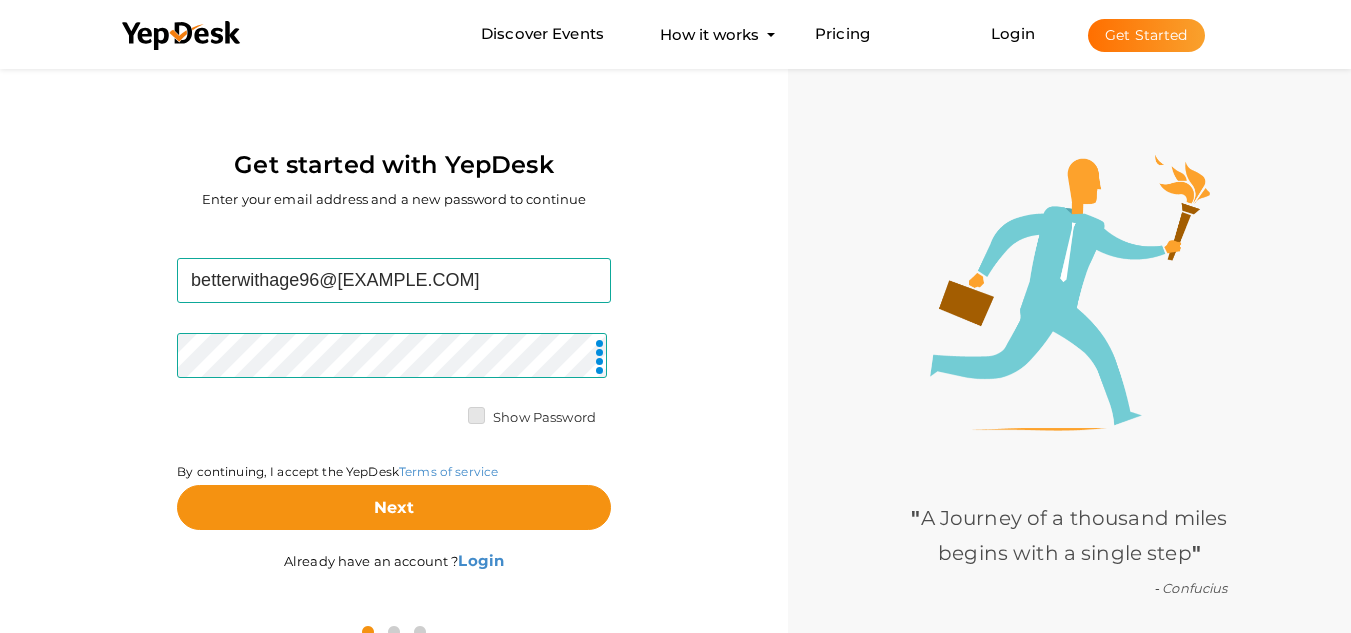 click on "Show Password" at bounding box center (448, 412) 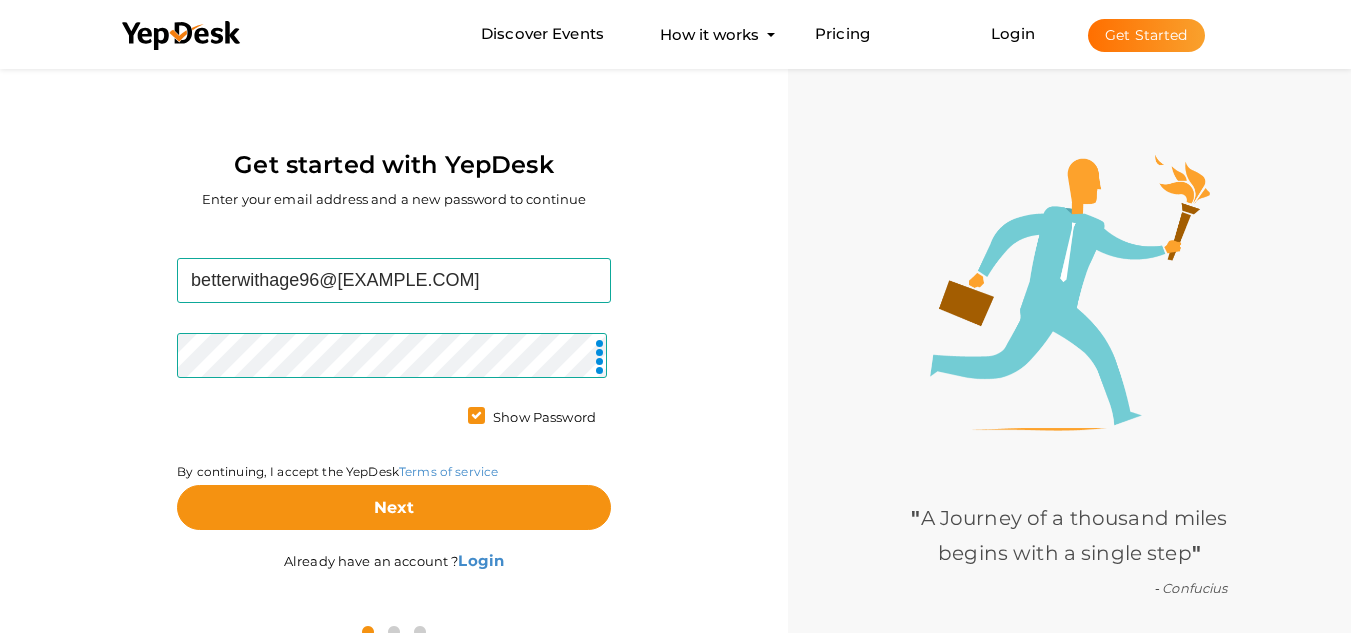 click on "Show Password" at bounding box center [532, 418] 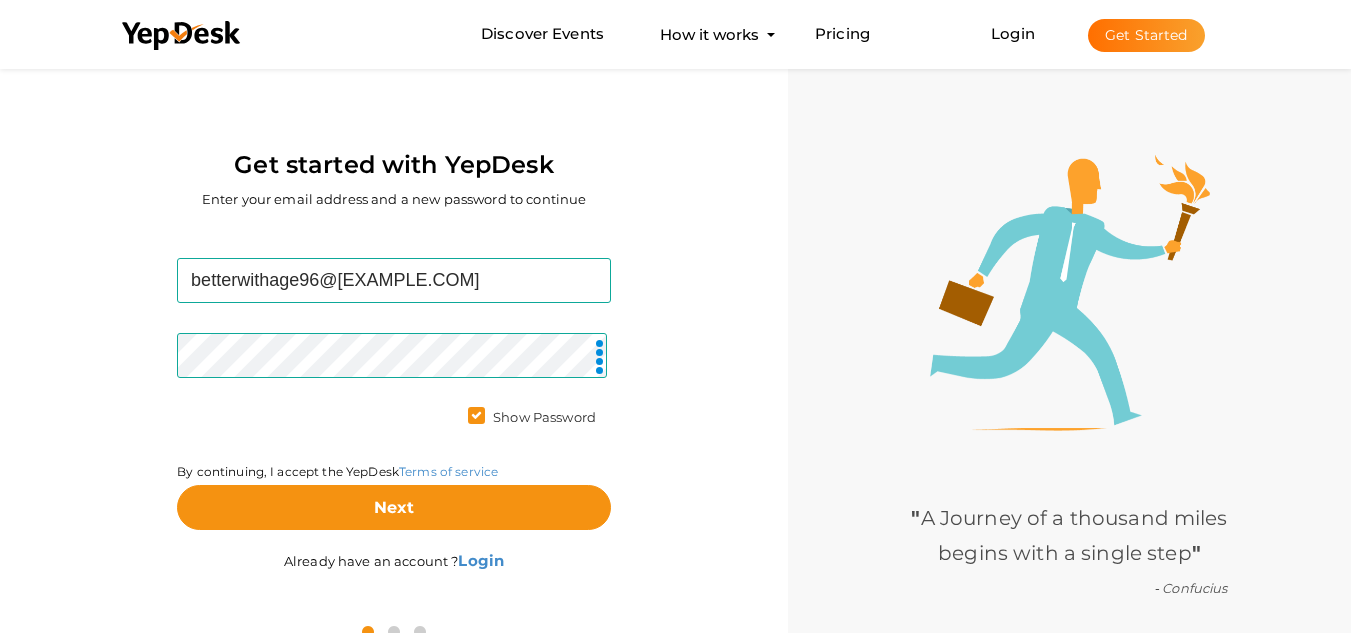 click on "Show Password" at bounding box center [448, 412] 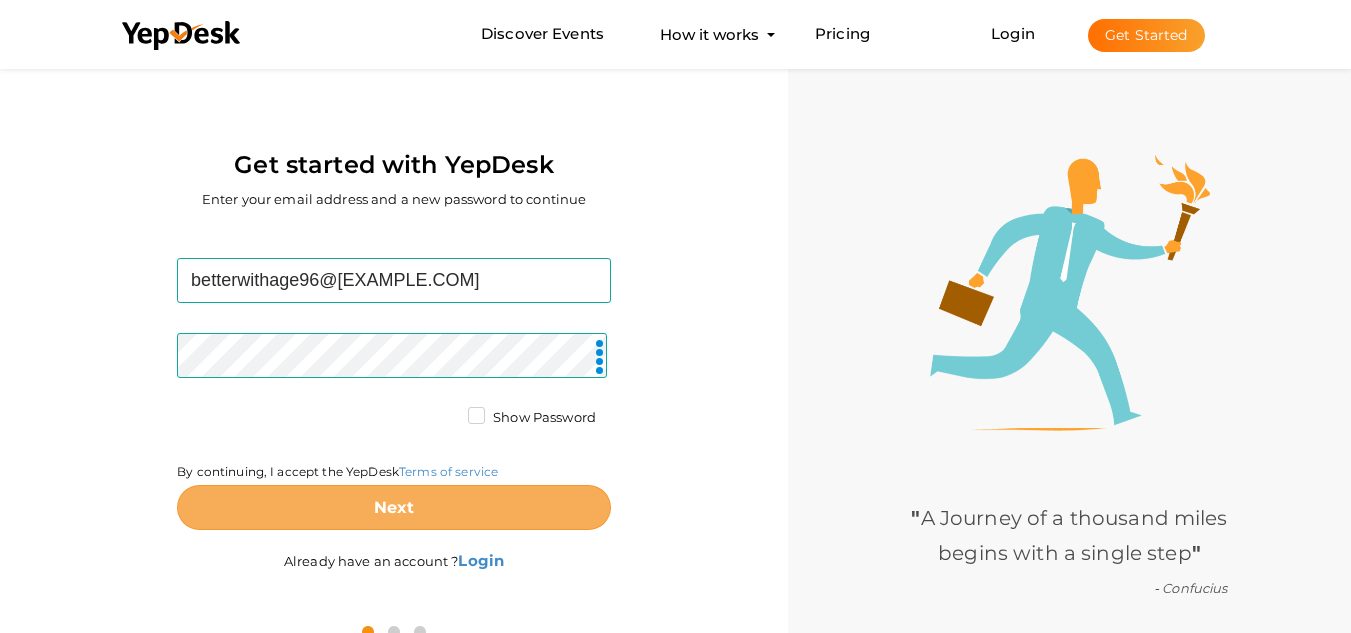 click on "Next" at bounding box center (394, 507) 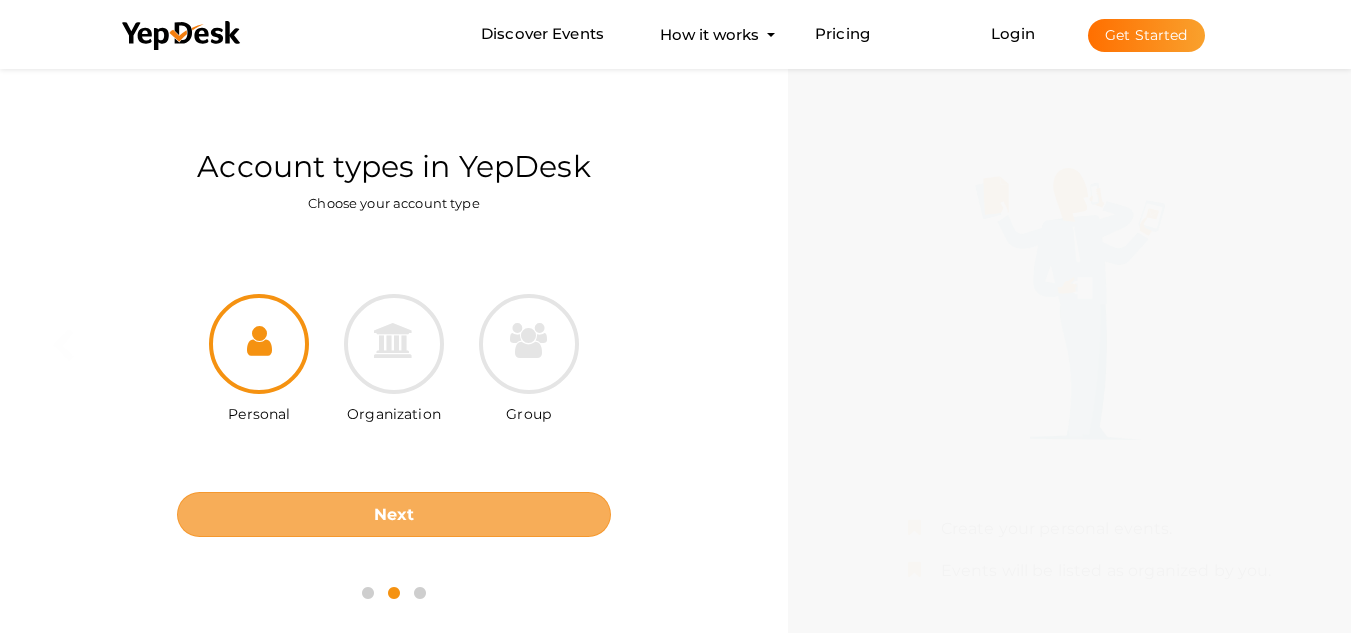 click on "Next" at bounding box center [394, 514] 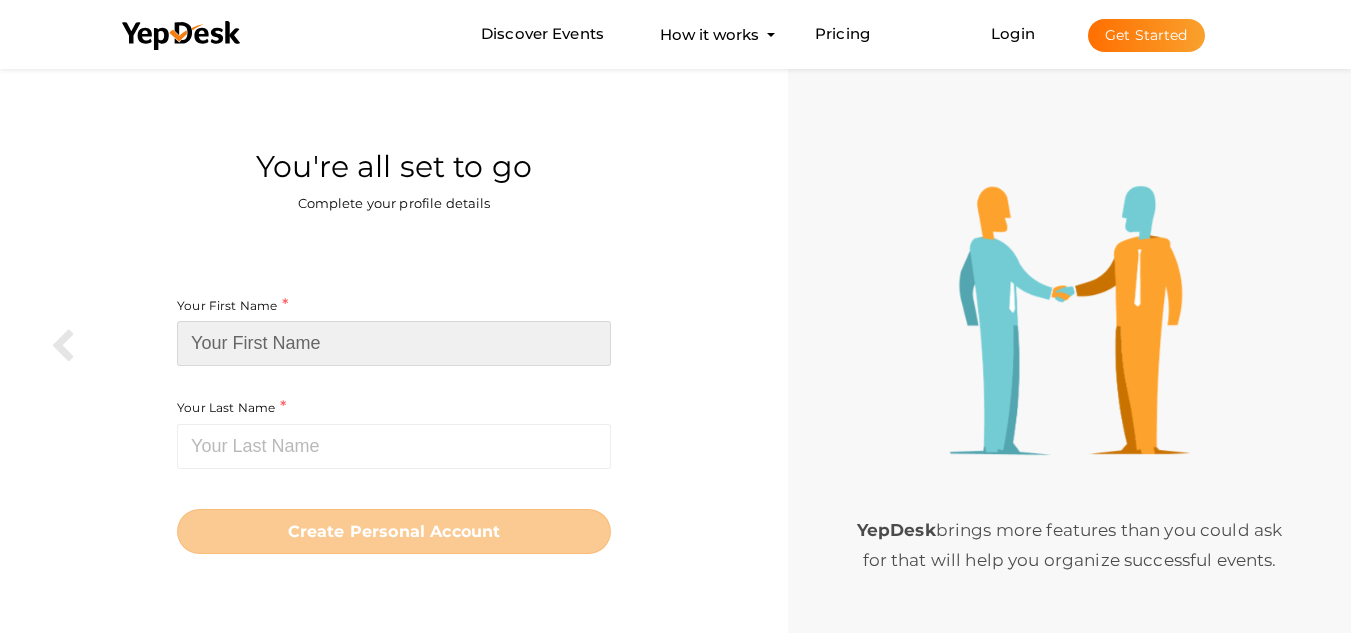 click at bounding box center [394, 343] 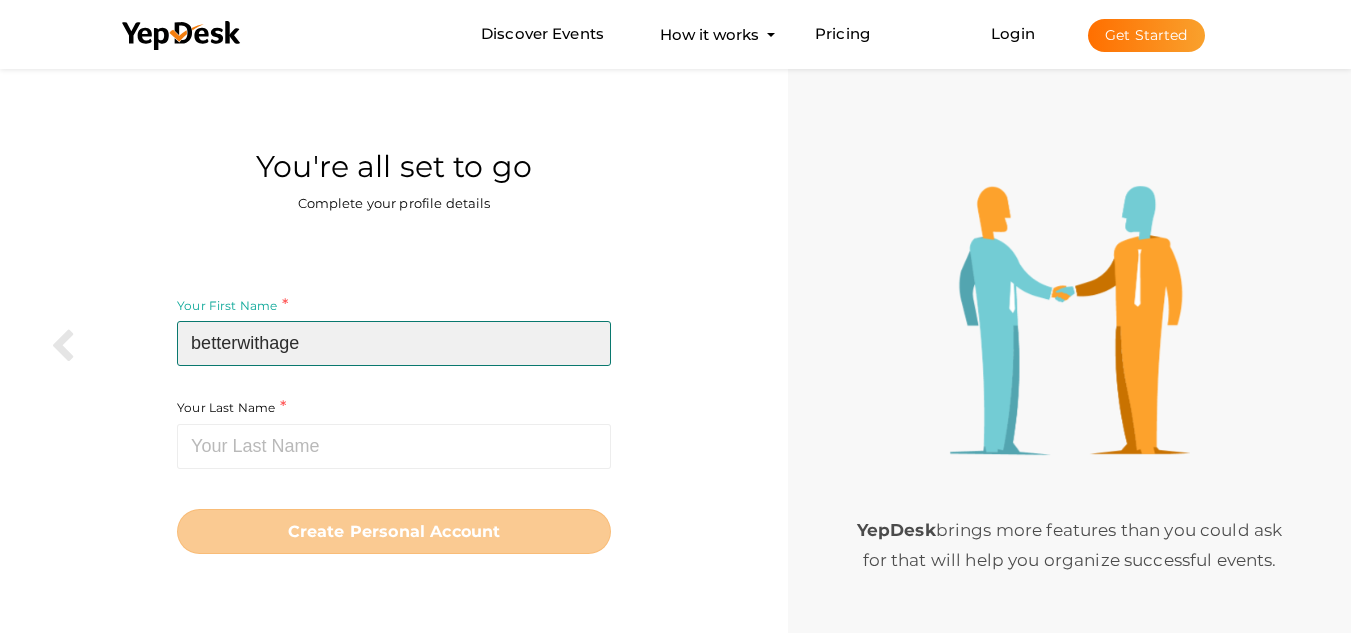 type on "betterwithage" 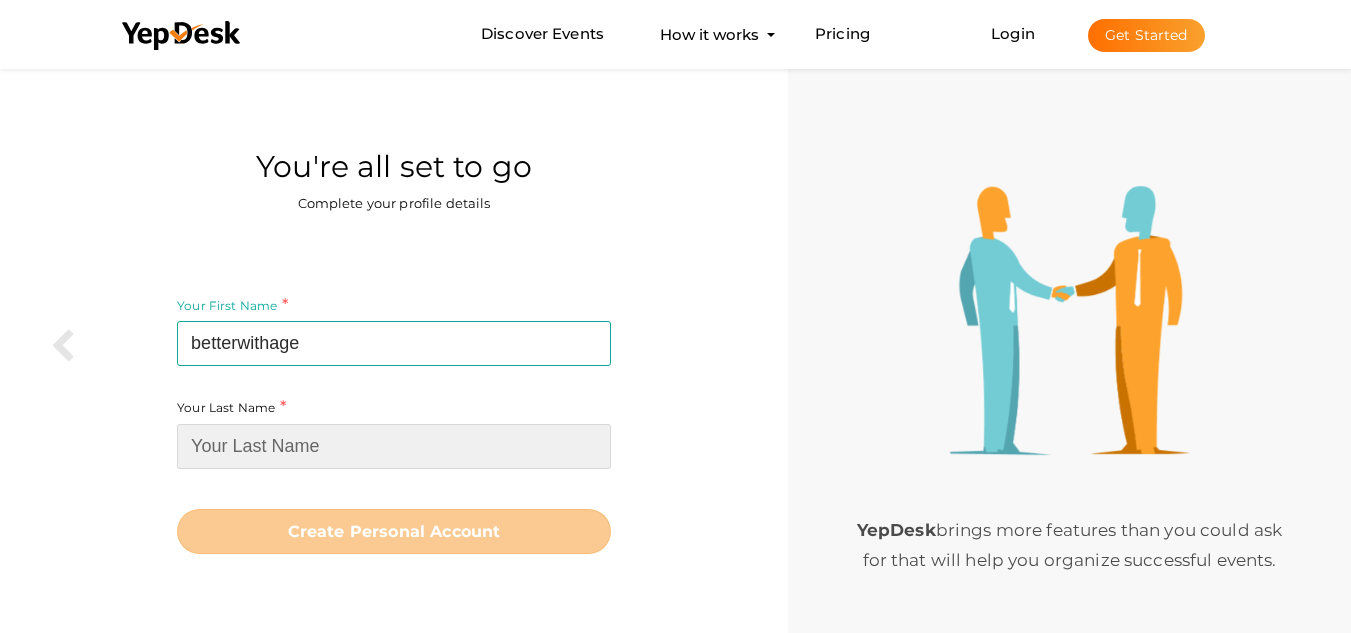 click at bounding box center (394, 446) 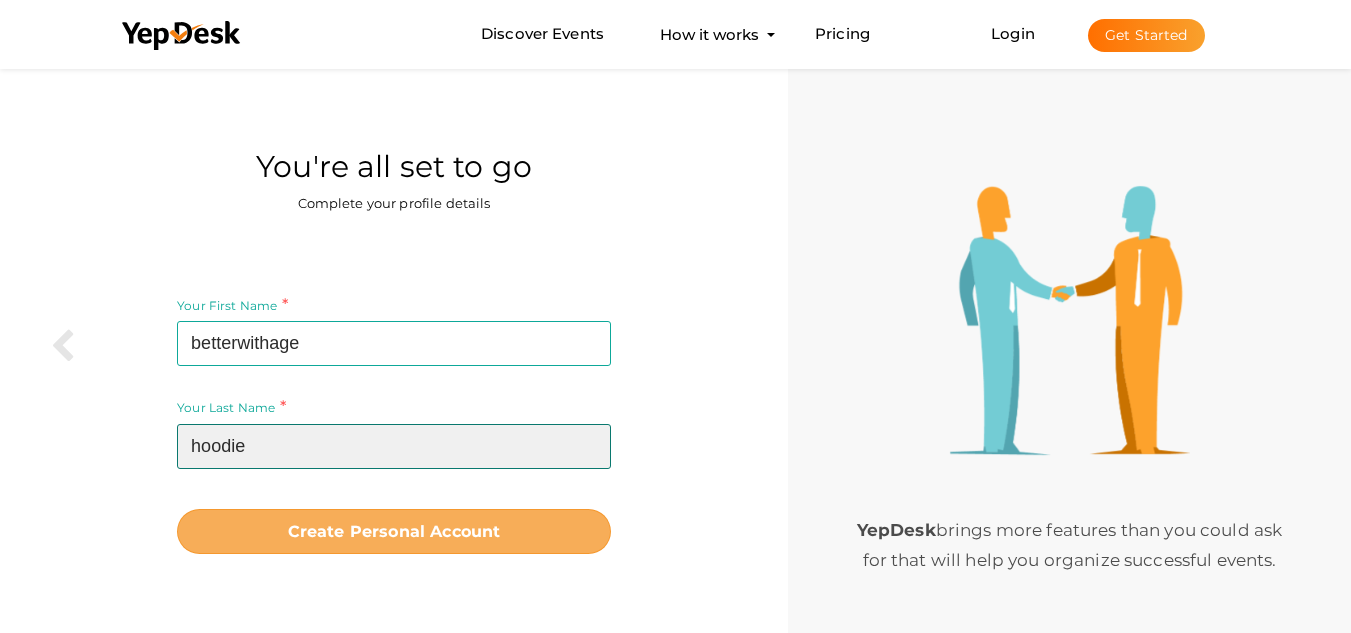 type on "hoodie" 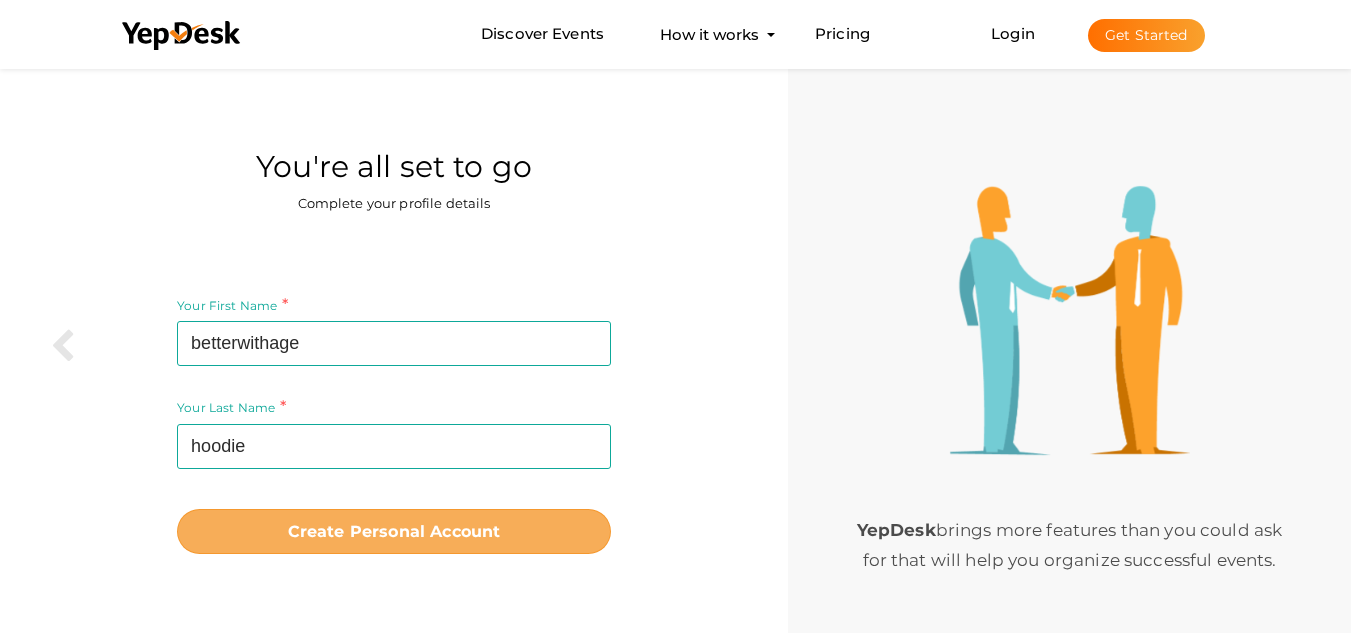 click on "Create
Personal Account" at bounding box center [394, 531] 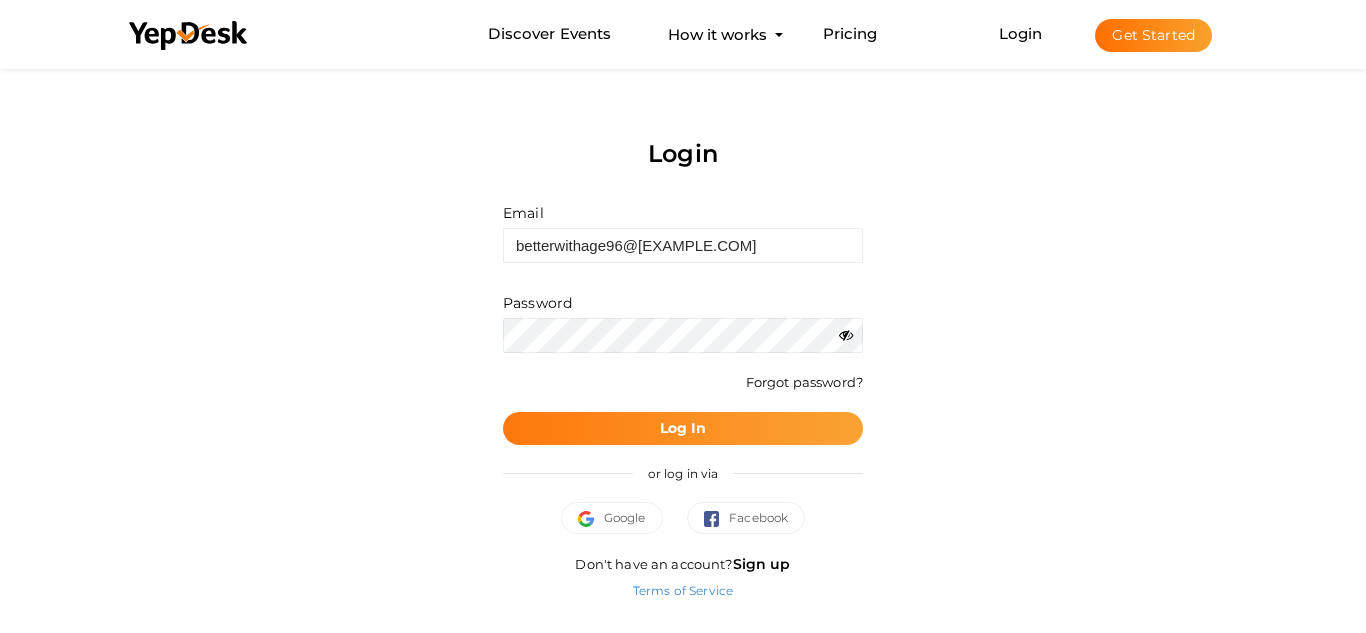 click on "Log In" at bounding box center [683, 428] 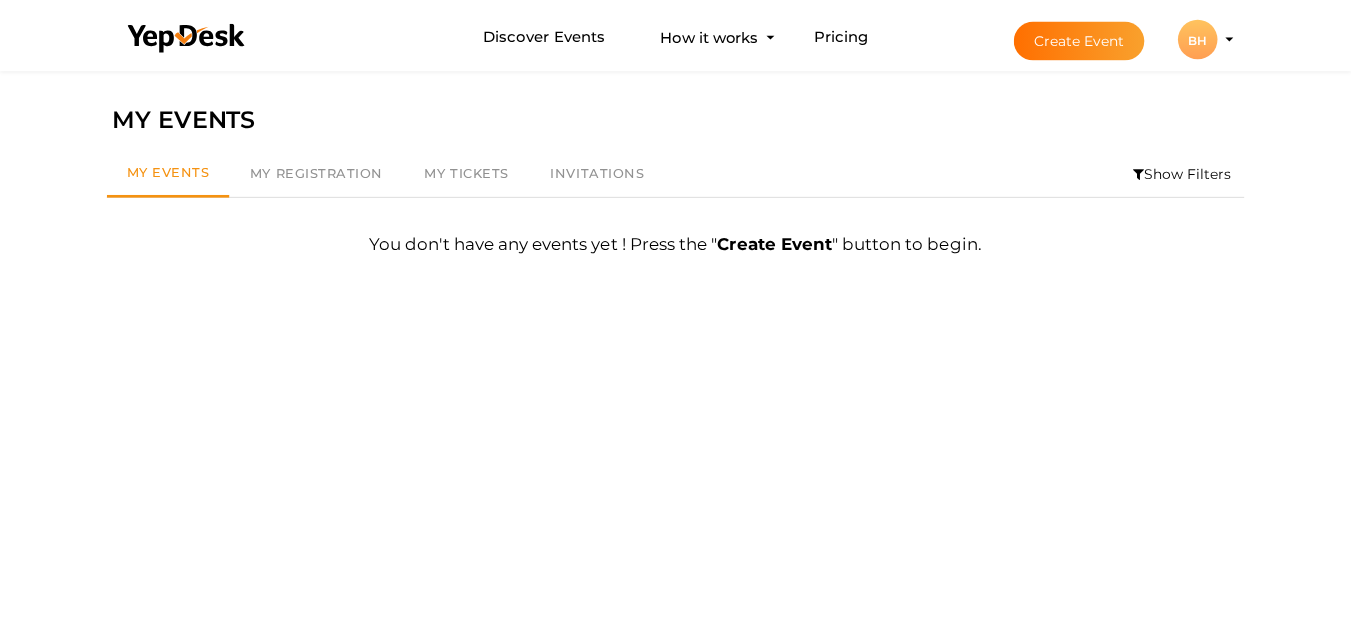 scroll, scrollTop: 64, scrollLeft: 0, axis: vertical 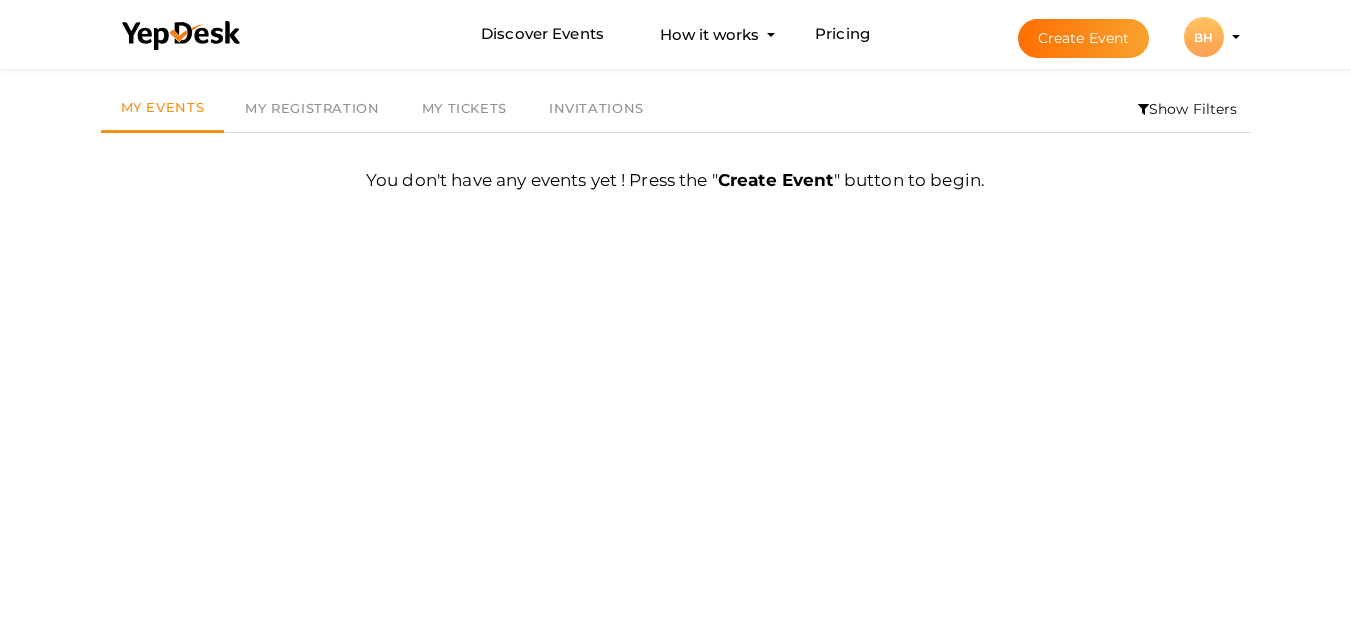 click on "BH" at bounding box center [1204, 37] 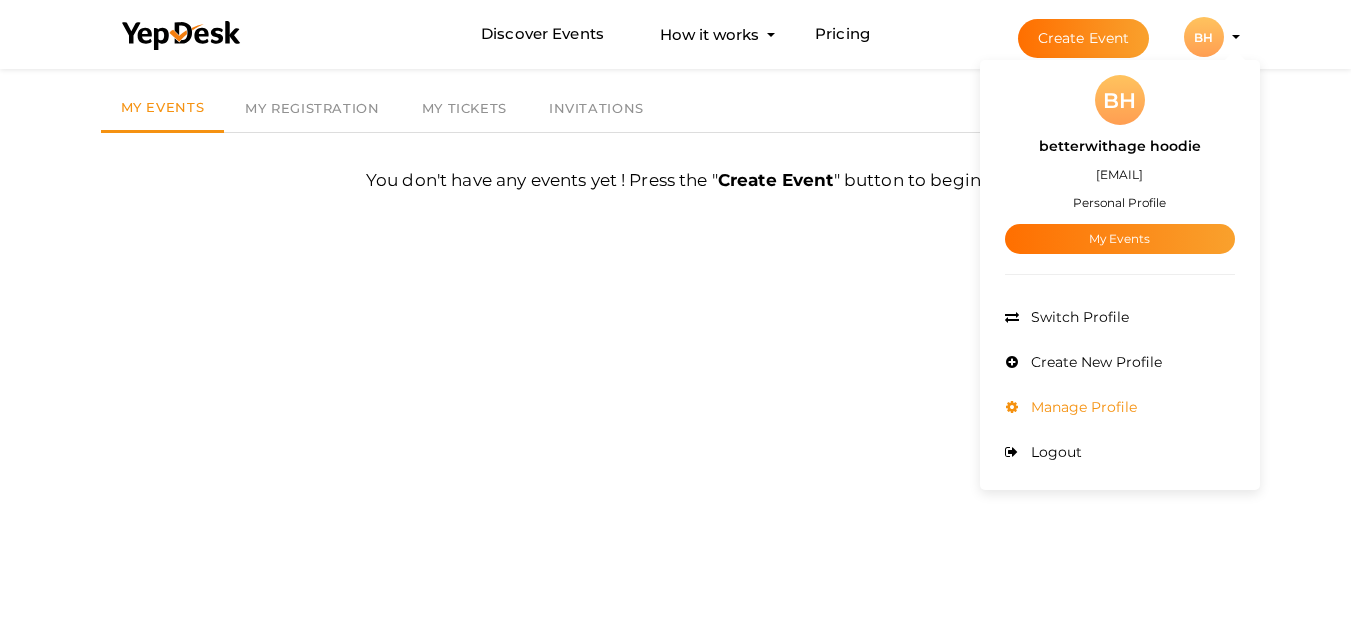 click on "Manage Profile" at bounding box center [1120, 407] 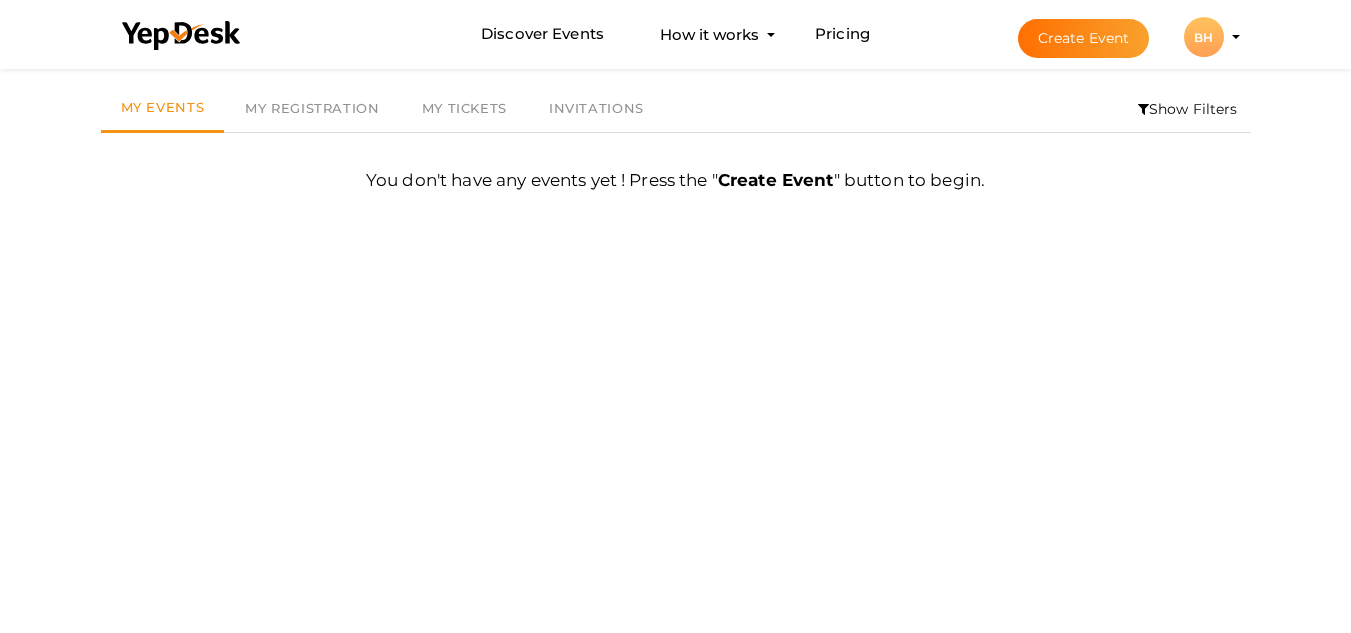 scroll, scrollTop: 0, scrollLeft: 0, axis: both 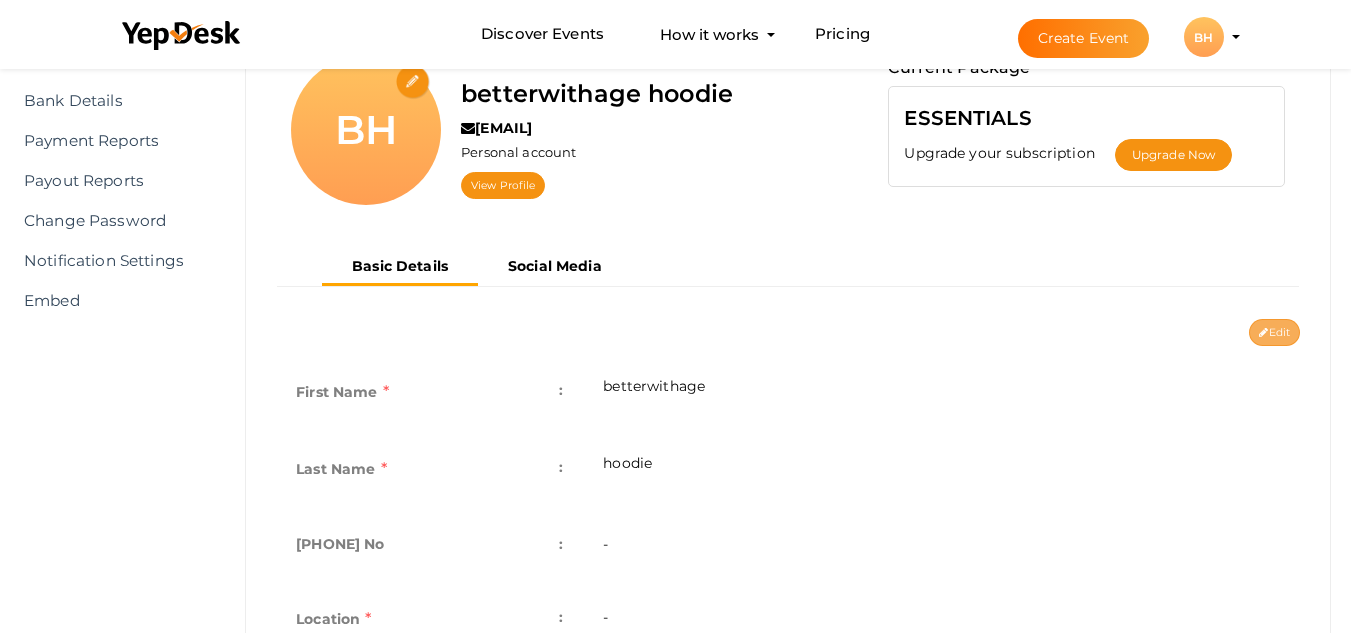 click on "Edit" at bounding box center [1274, 332] 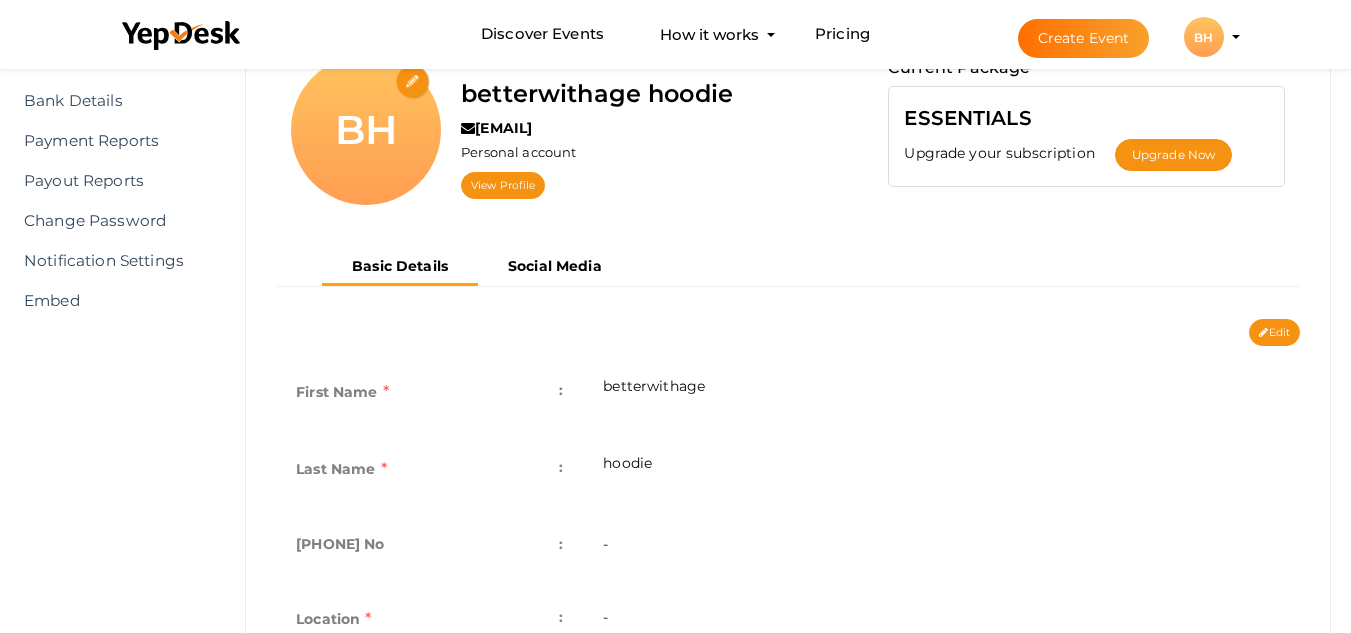 type on "betterwithage" 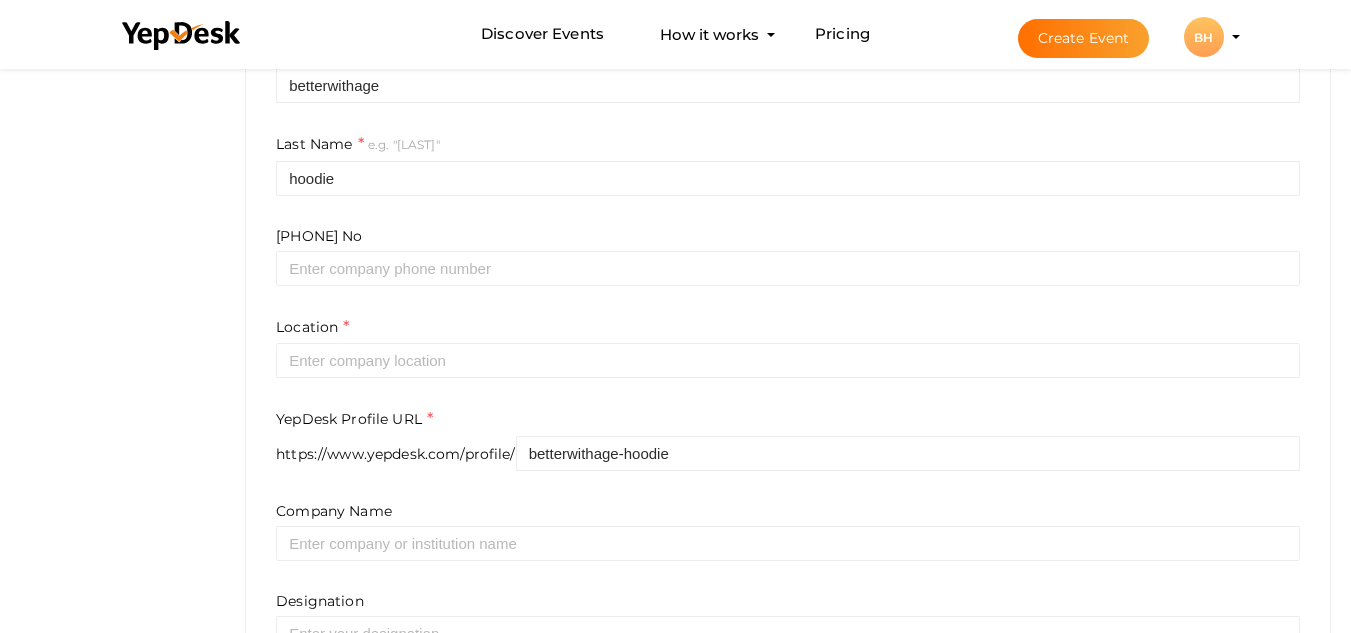 scroll, scrollTop: 694, scrollLeft: 0, axis: vertical 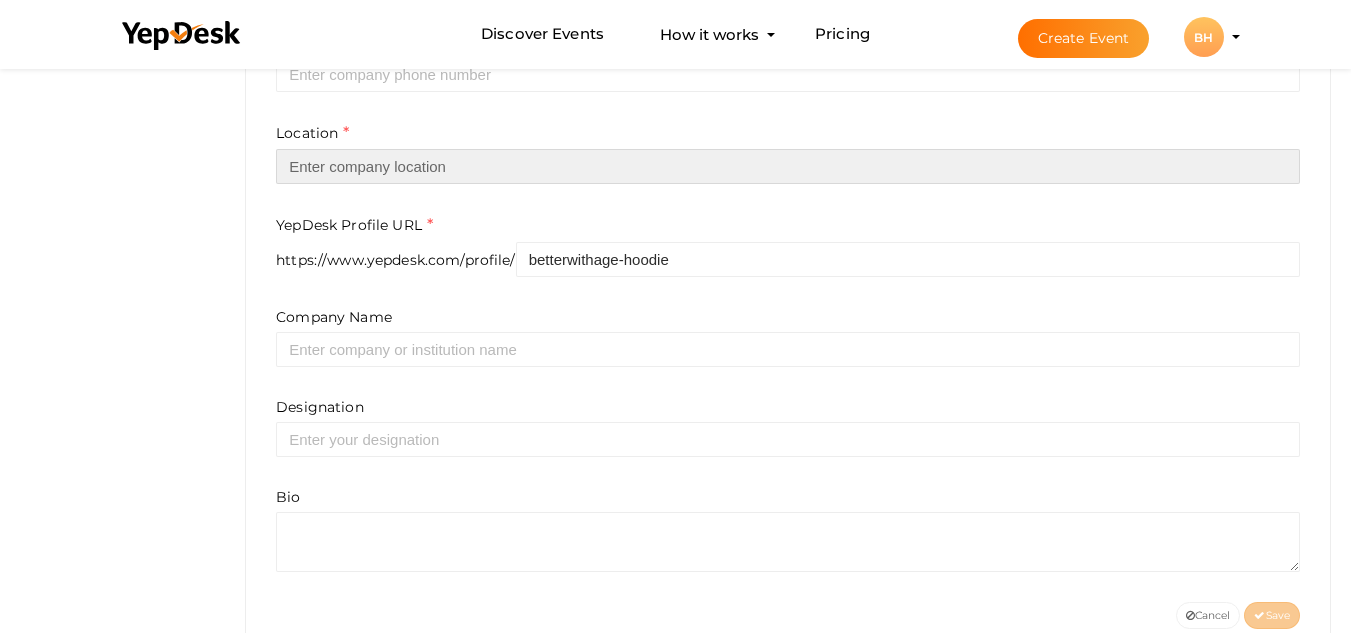 click at bounding box center (788, 166) 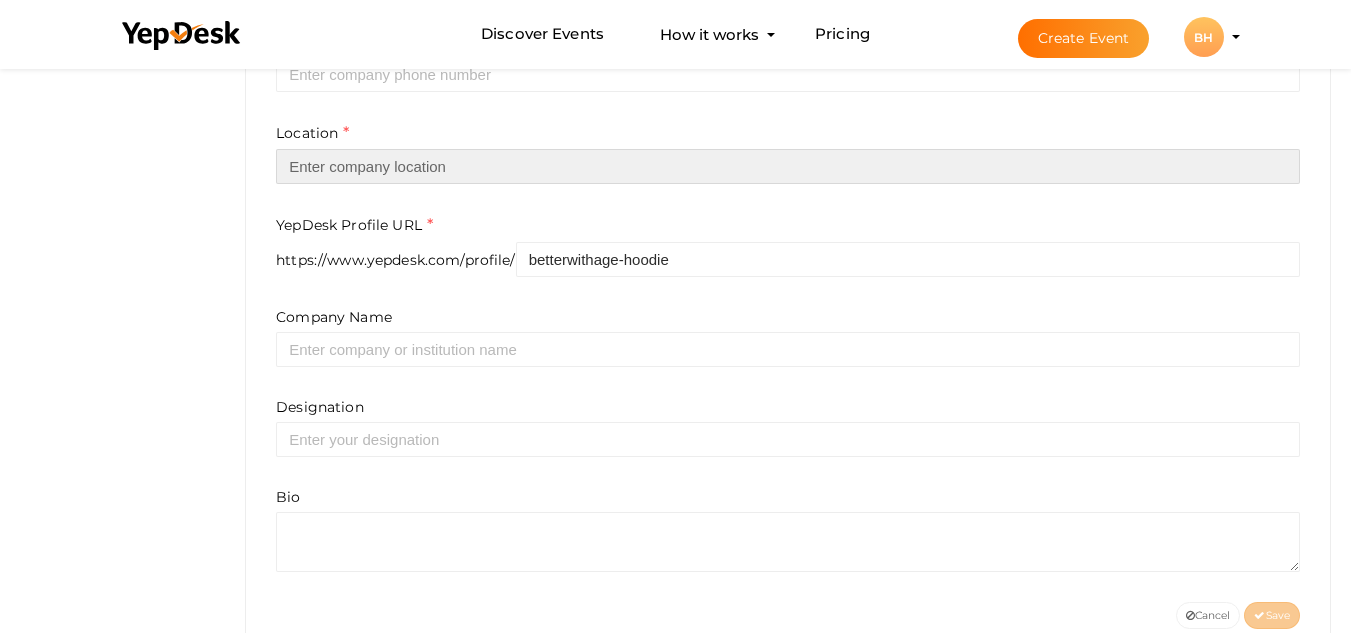 type on "United States" 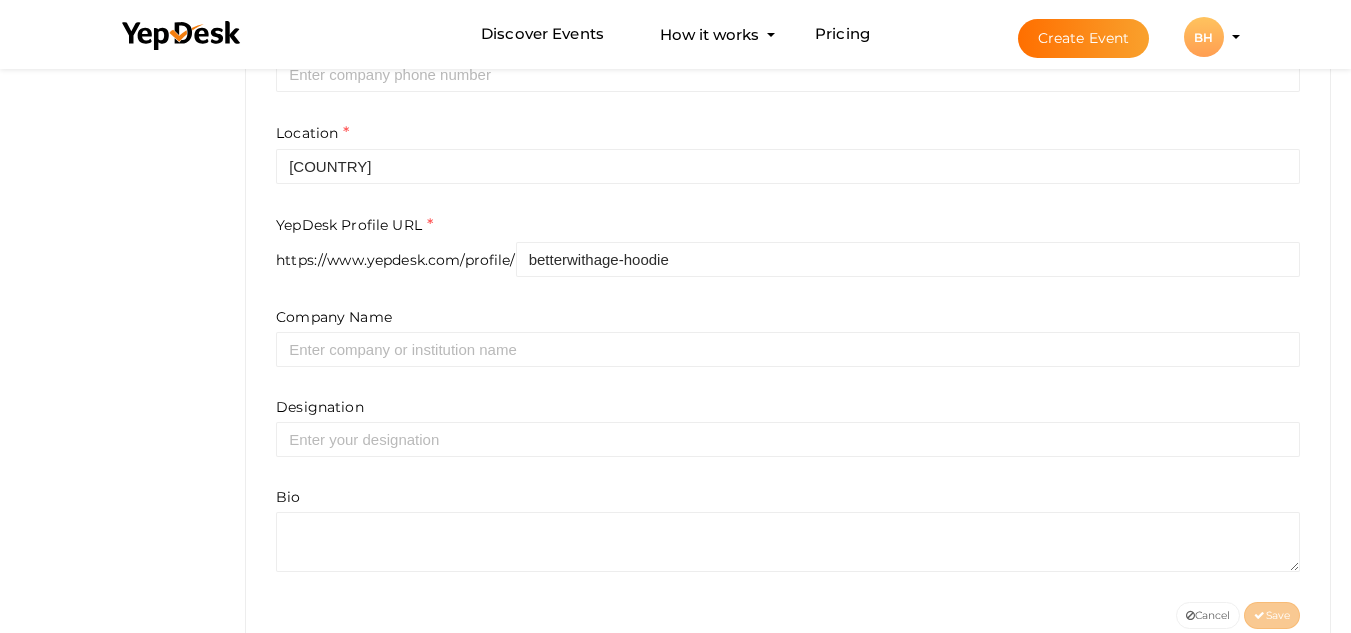 type on "Better with age" 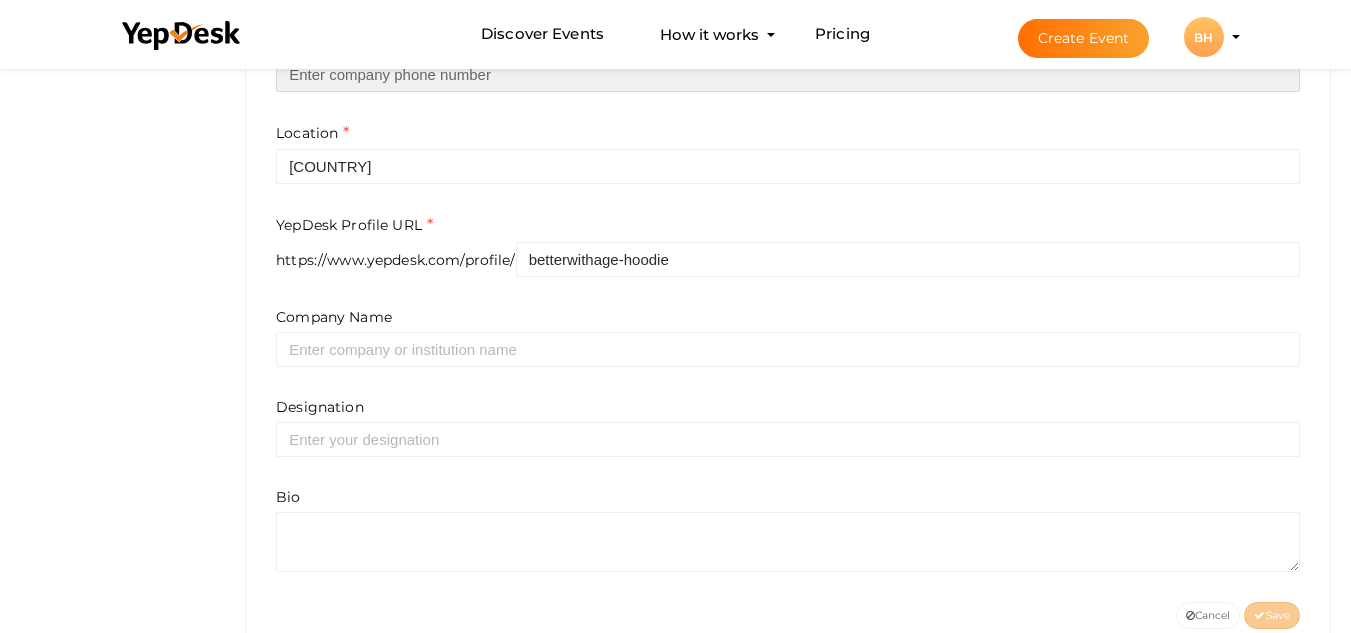 type on "3044764522" 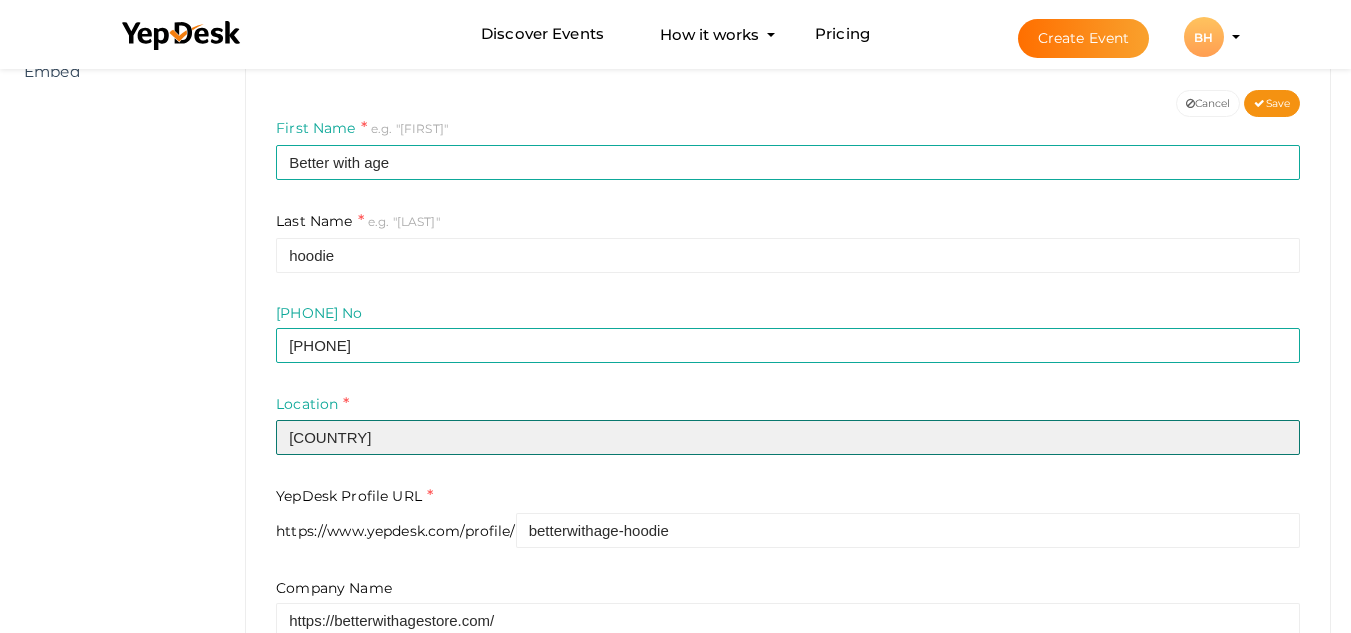 scroll, scrollTop: 494, scrollLeft: 0, axis: vertical 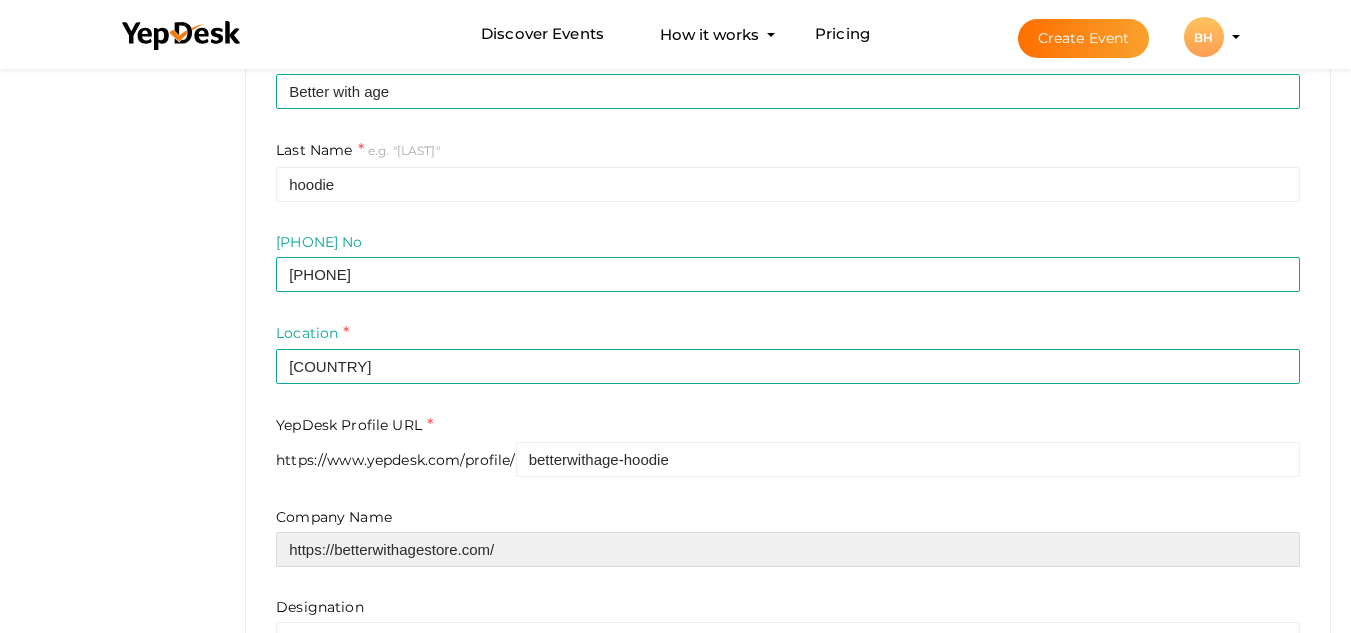 click on "https://betterwithagestore.com/" at bounding box center [788, 549] 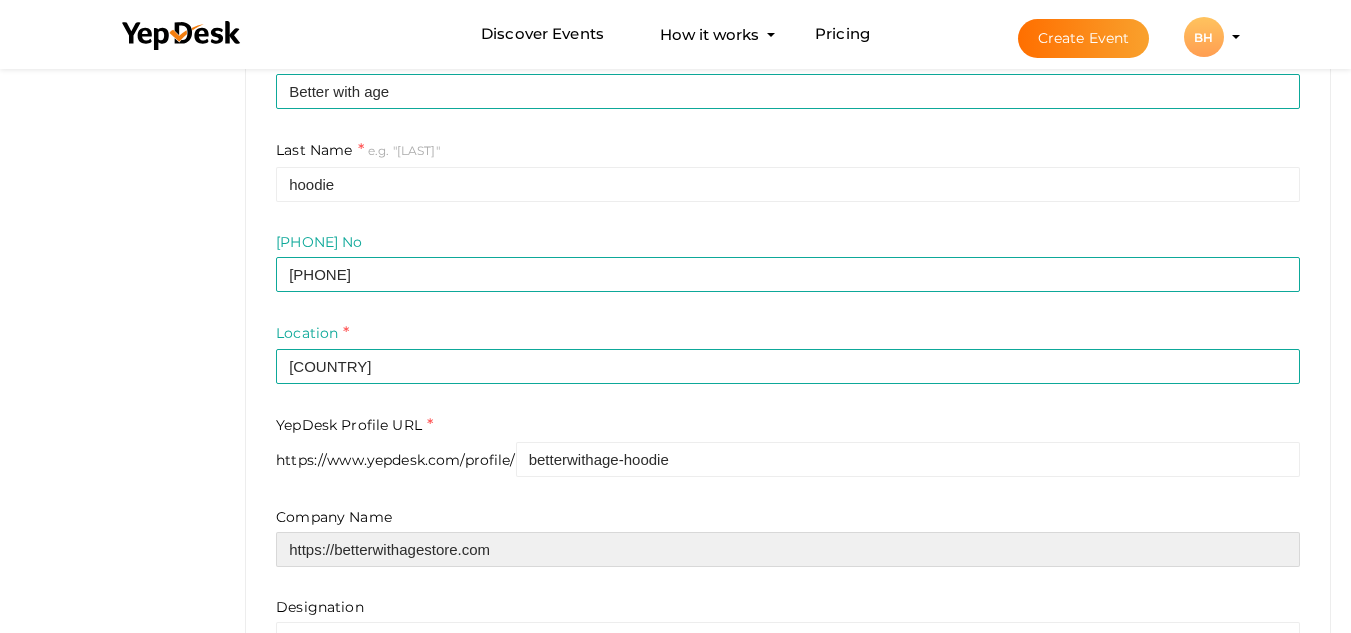 drag, startPoint x: 334, startPoint y: 551, endPoint x: 218, endPoint y: 545, distance: 116.15507 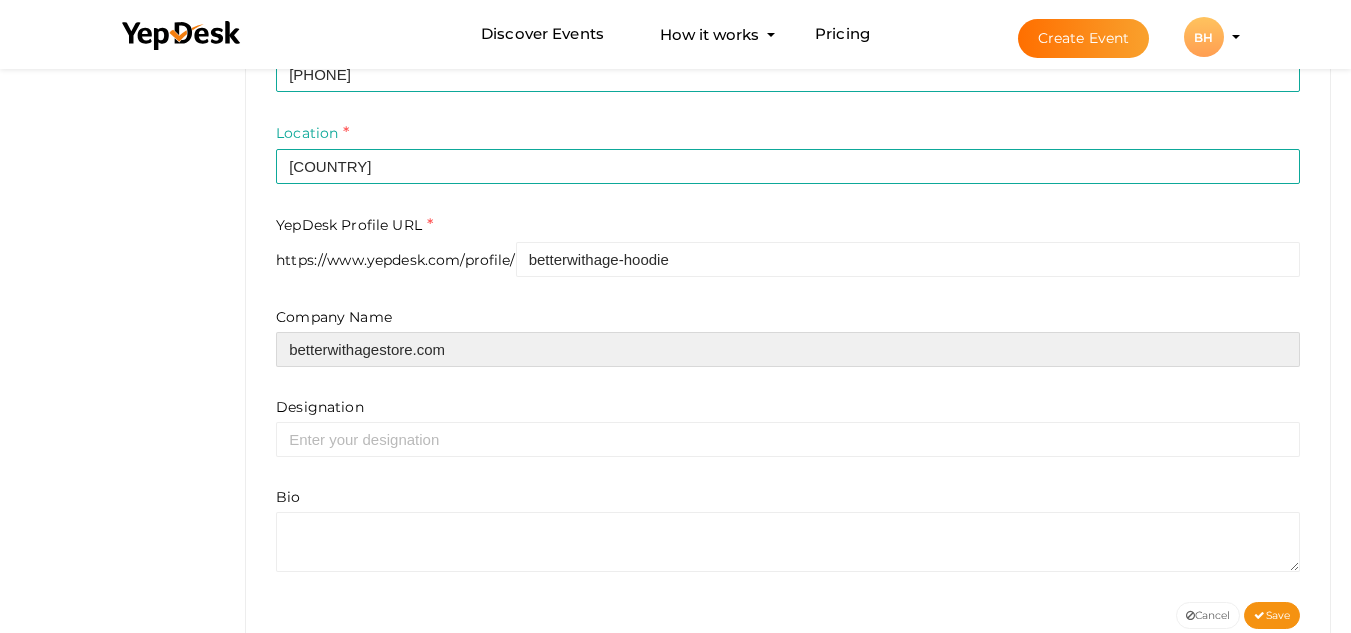 type on "betterwithagestore.com" 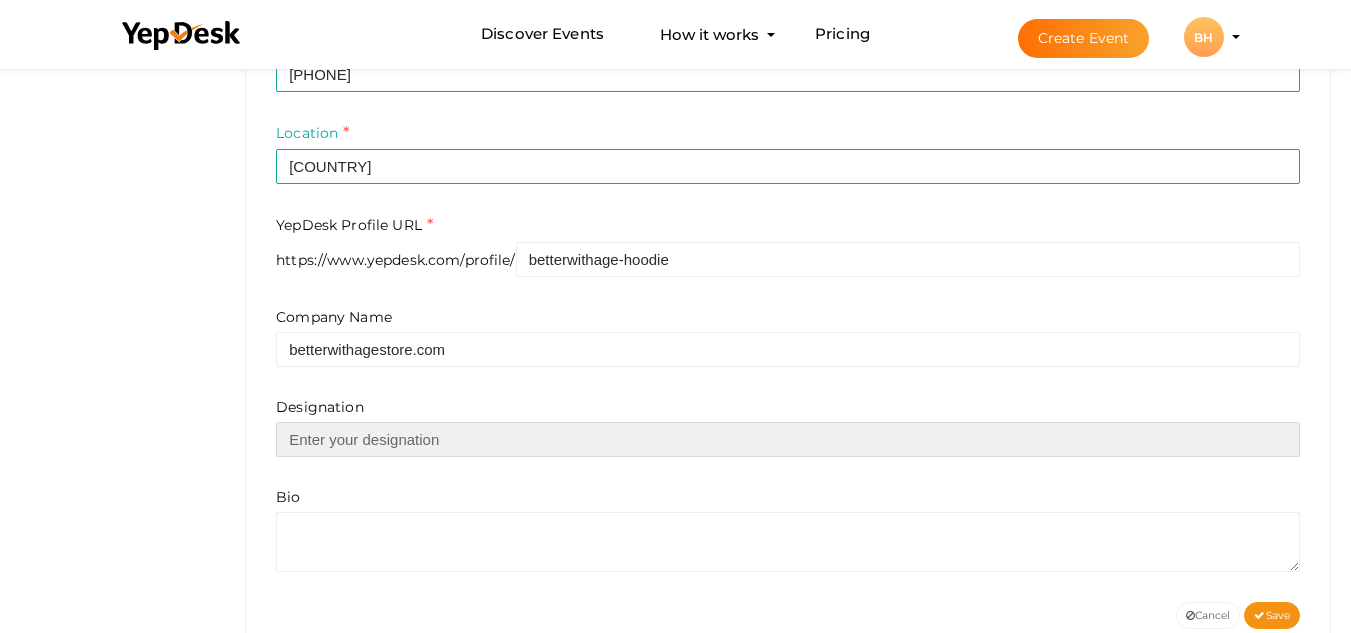 click at bounding box center (788, 439) 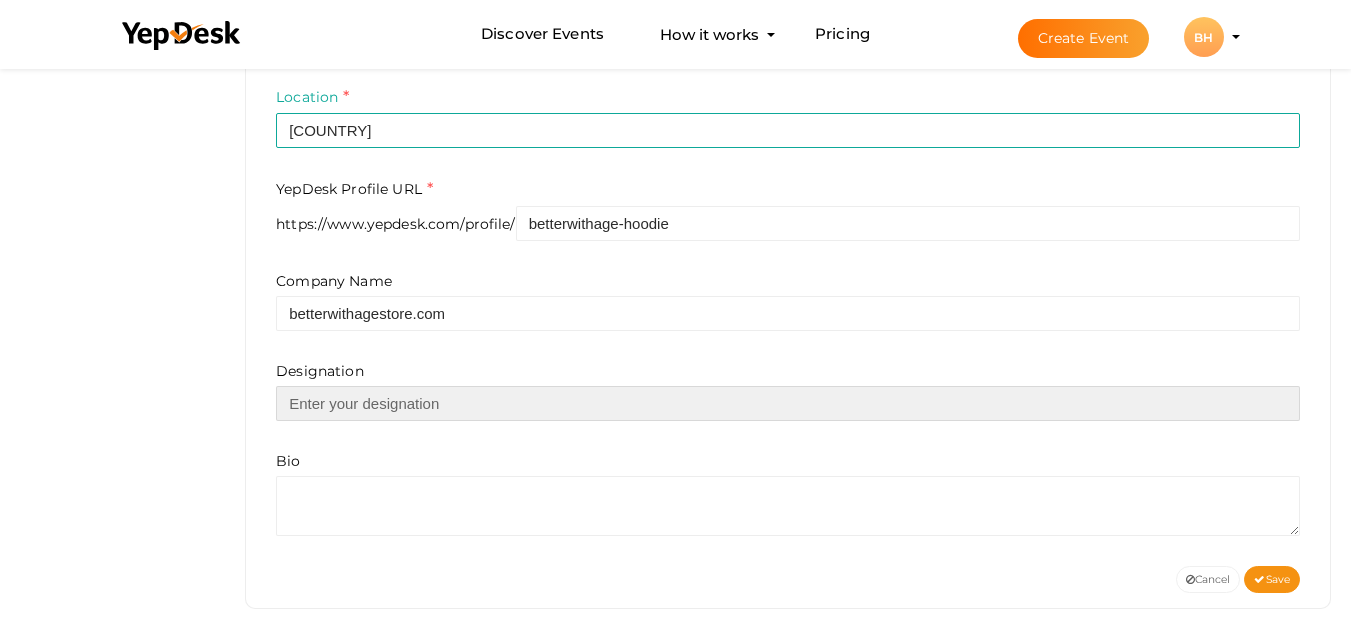 scroll, scrollTop: 746, scrollLeft: 0, axis: vertical 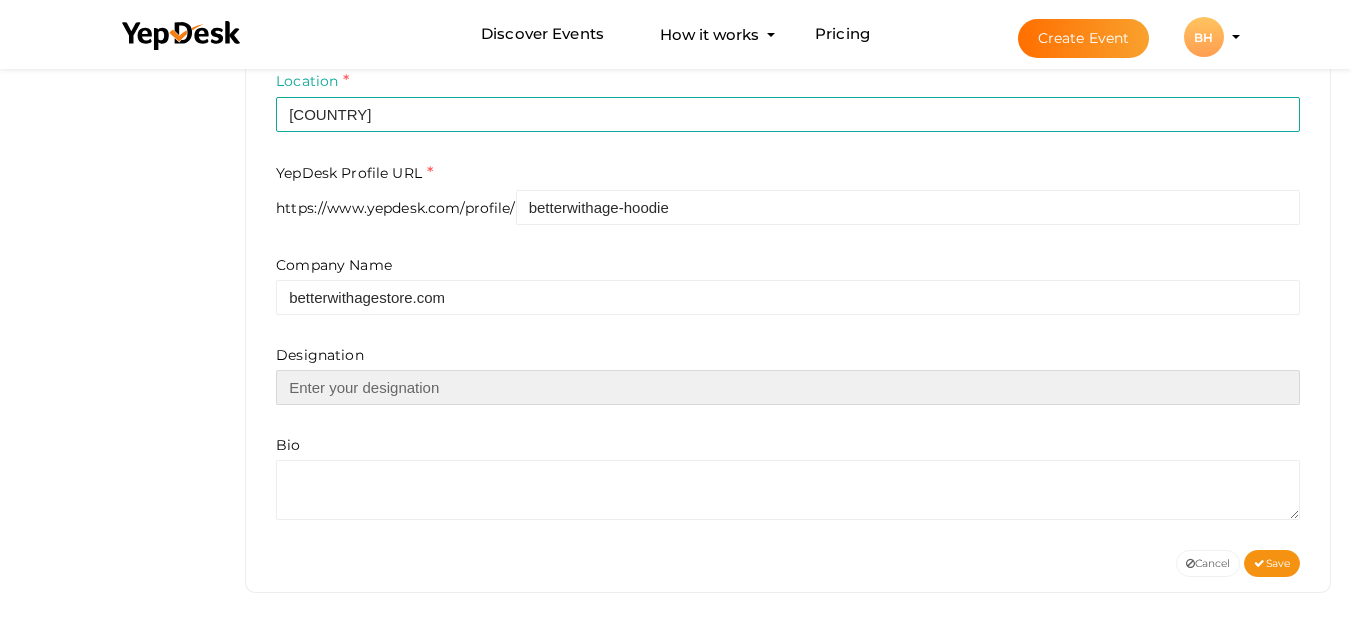 click at bounding box center [788, 387] 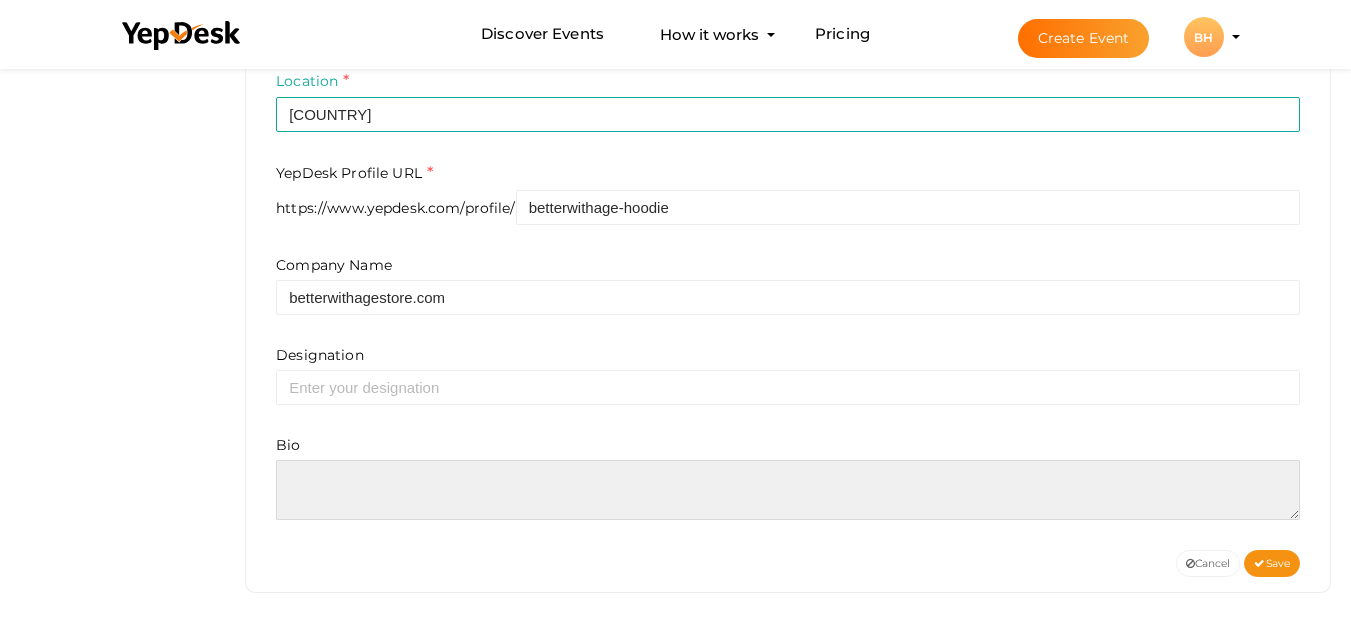 click at bounding box center [788, 490] 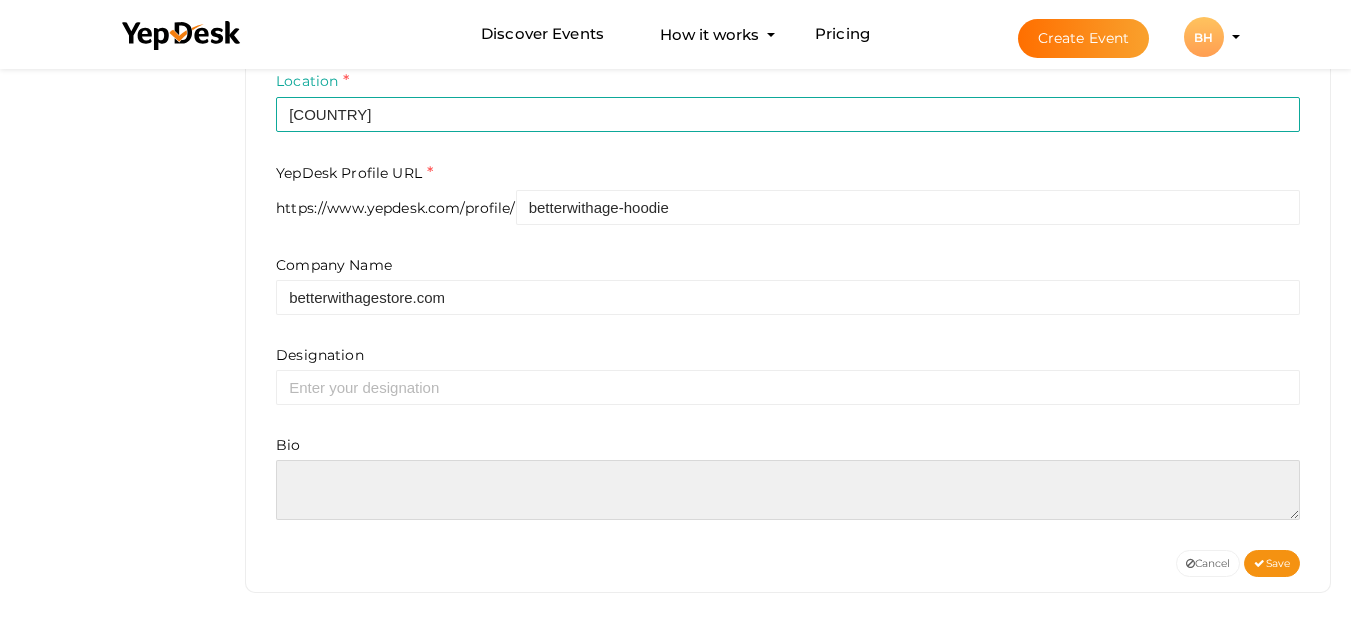paste on "Better With Age Hoodie Different Designs, Colors, and Sizes Available Now Browse our collection of stylish, high quality hoodies and enjoy fast shipping" 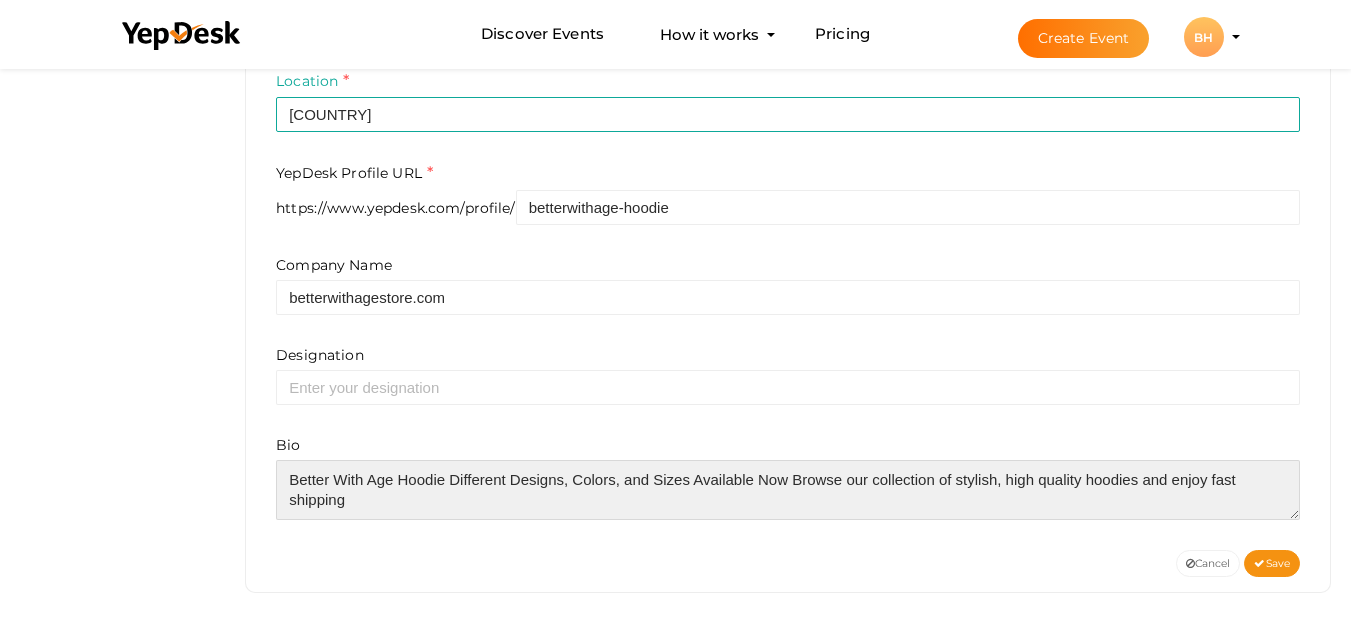 scroll, scrollTop: 30, scrollLeft: 0, axis: vertical 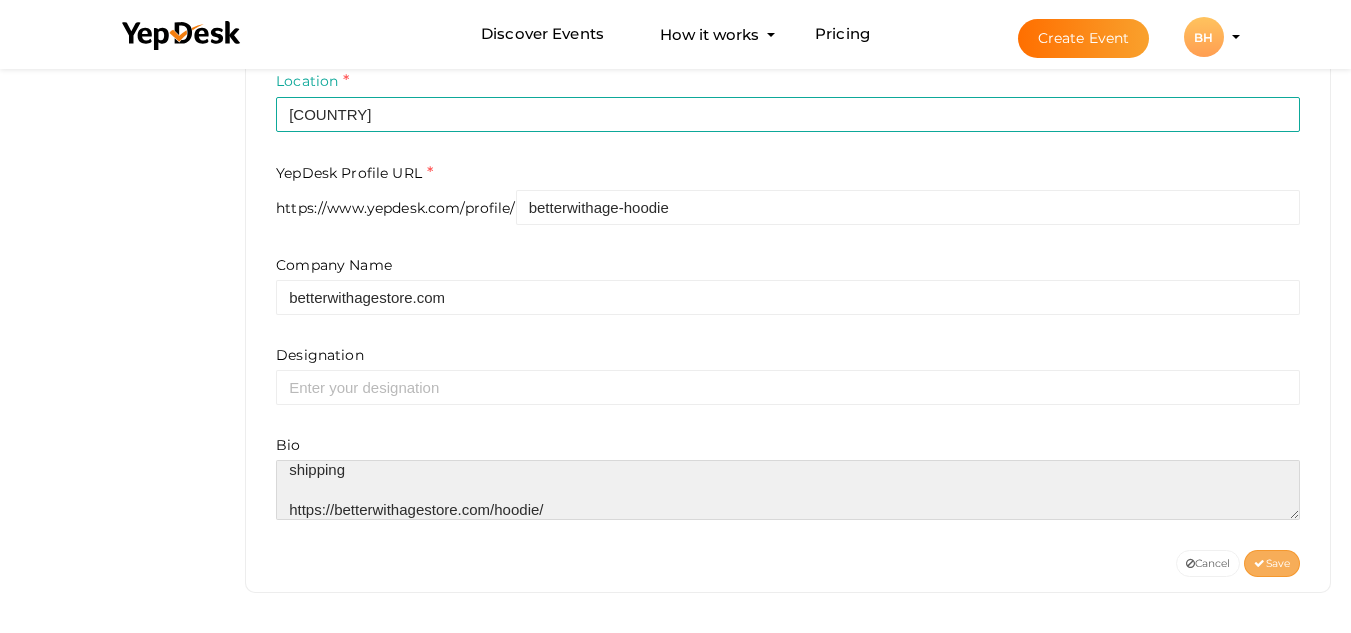 type on "Better With Age Hoodie Different Designs, Colors, and Sizes Available Now Browse our collection of stylish, high quality hoodies and enjoy fast shipping
https://betterwithagestore.com/hoodie/" 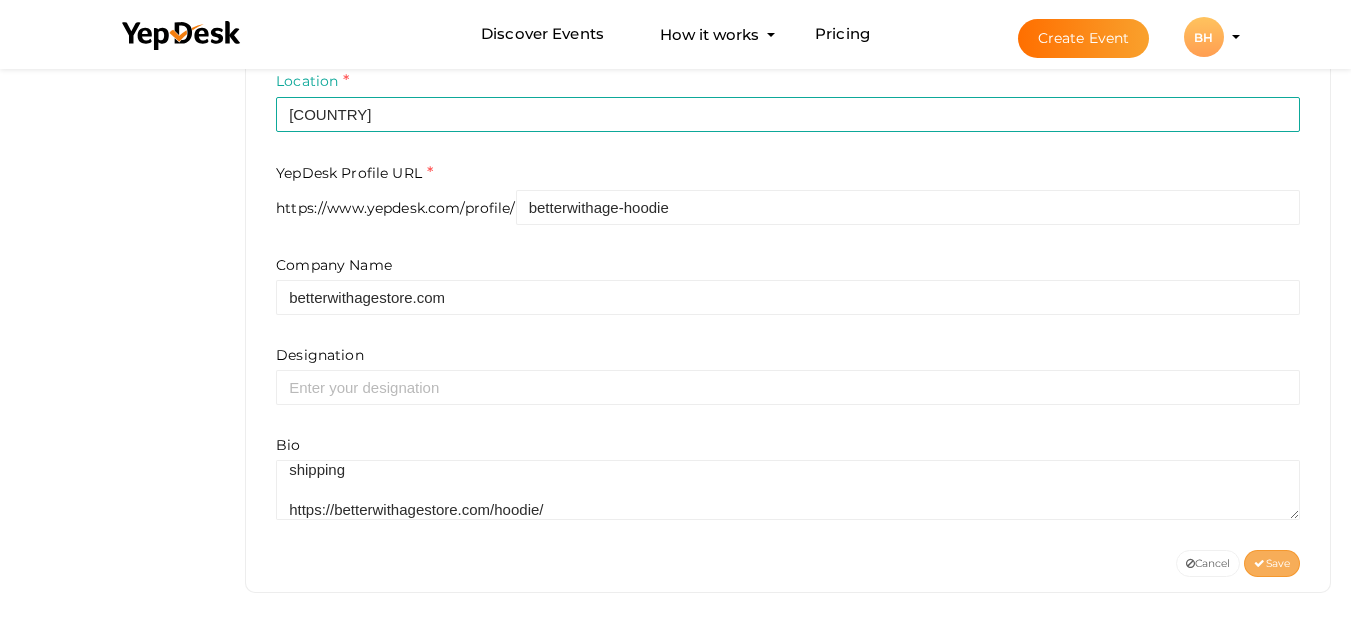 click on "Save" at bounding box center [1272, 563] 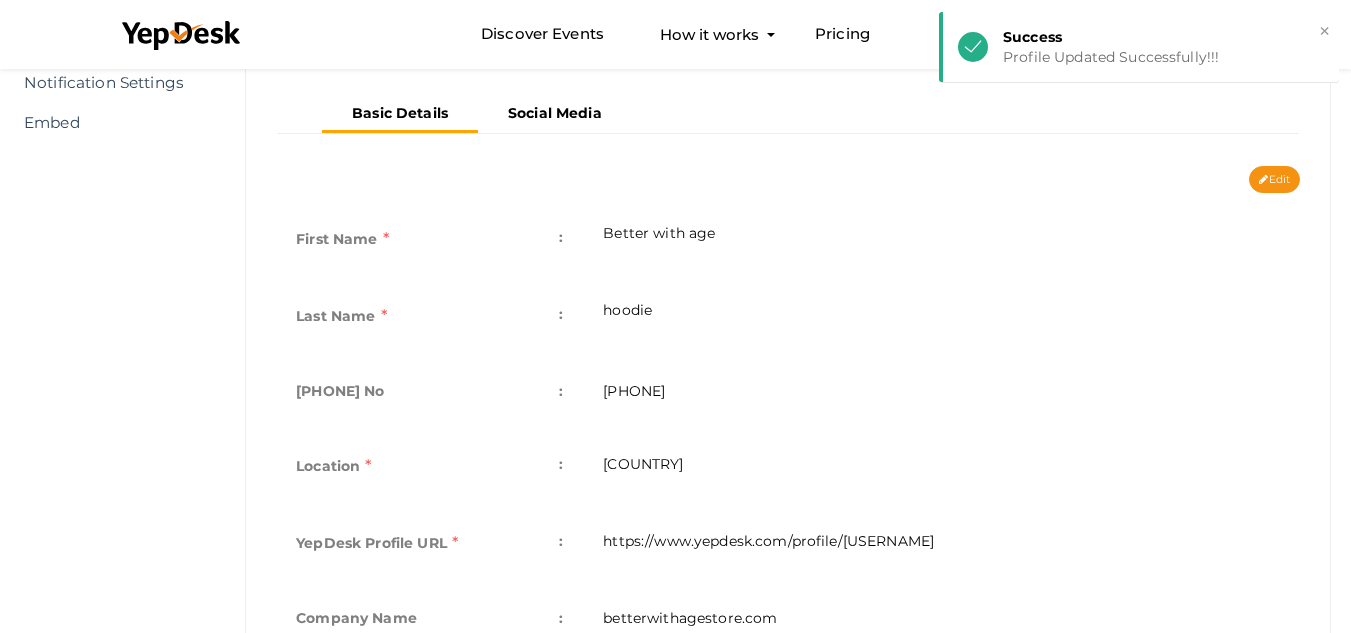 scroll, scrollTop: 670, scrollLeft: 0, axis: vertical 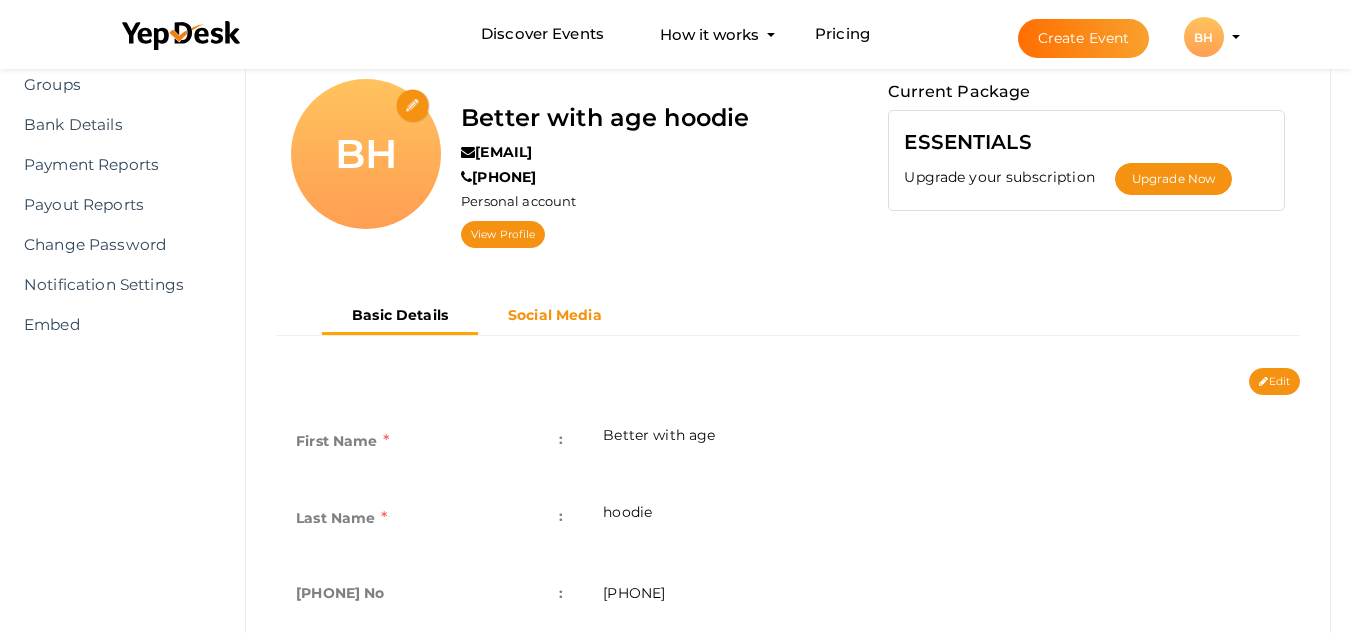 click on "Social Media" at bounding box center (555, 315) 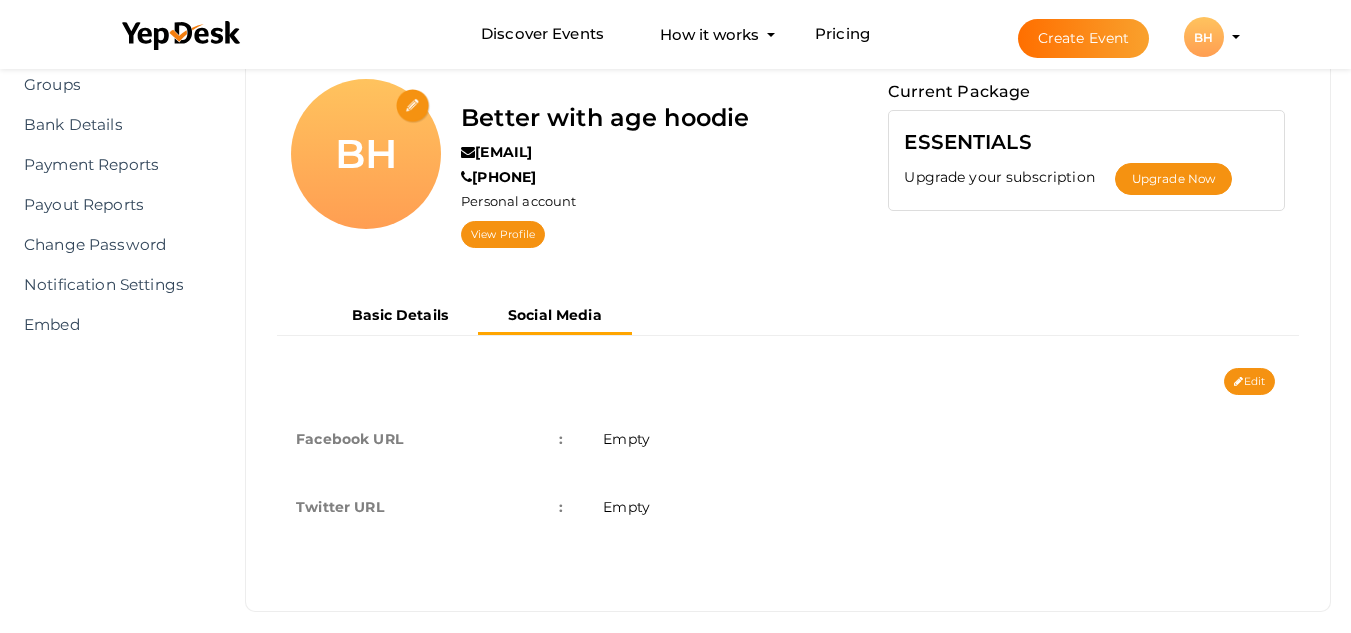 scroll, scrollTop: 189, scrollLeft: 0, axis: vertical 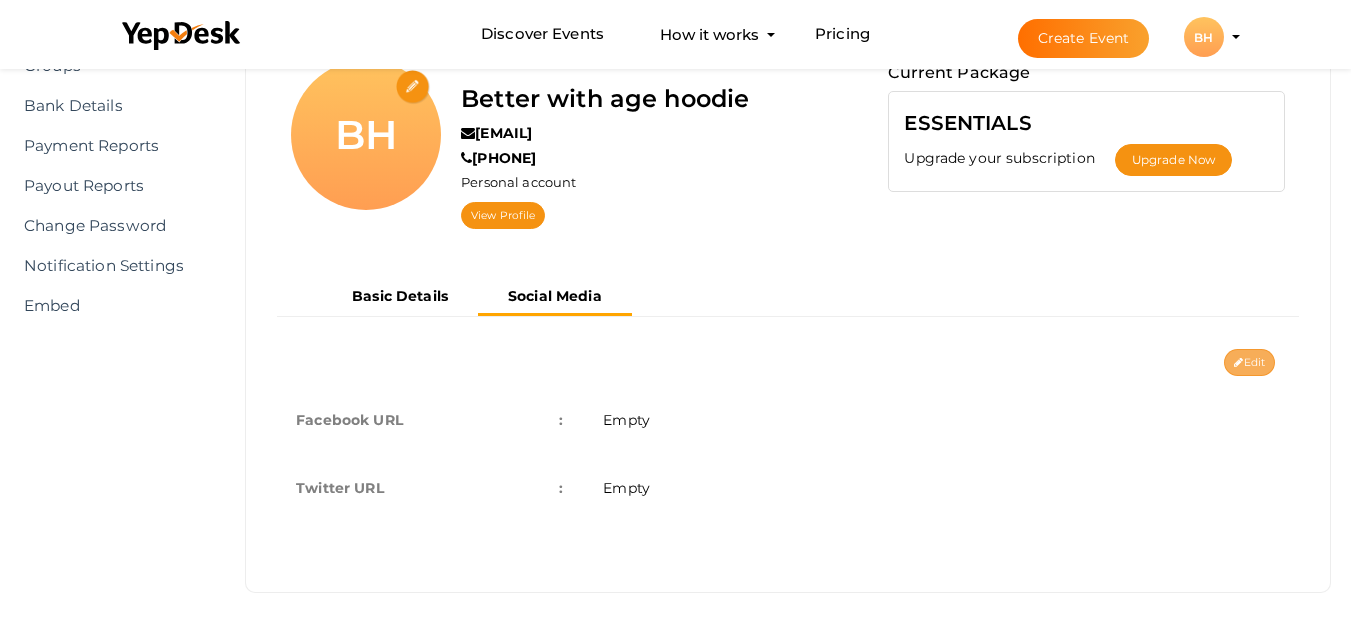 click on "Edit" at bounding box center [1249, 362] 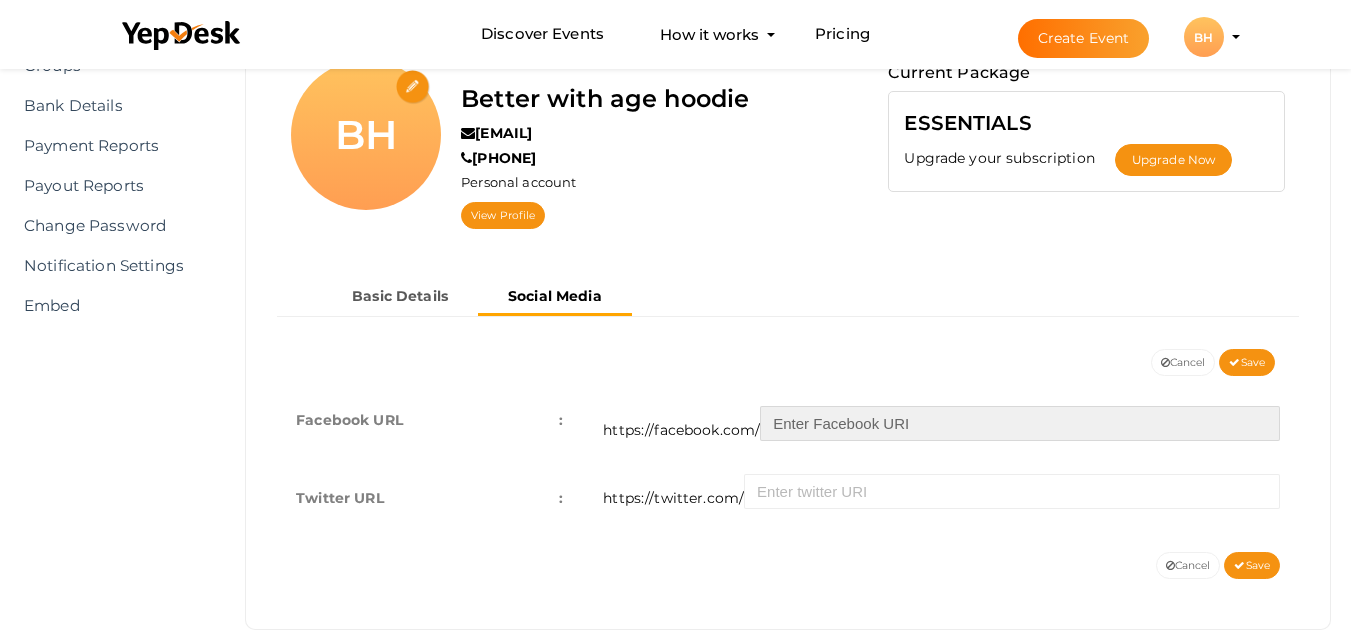 click at bounding box center (1020, 423) 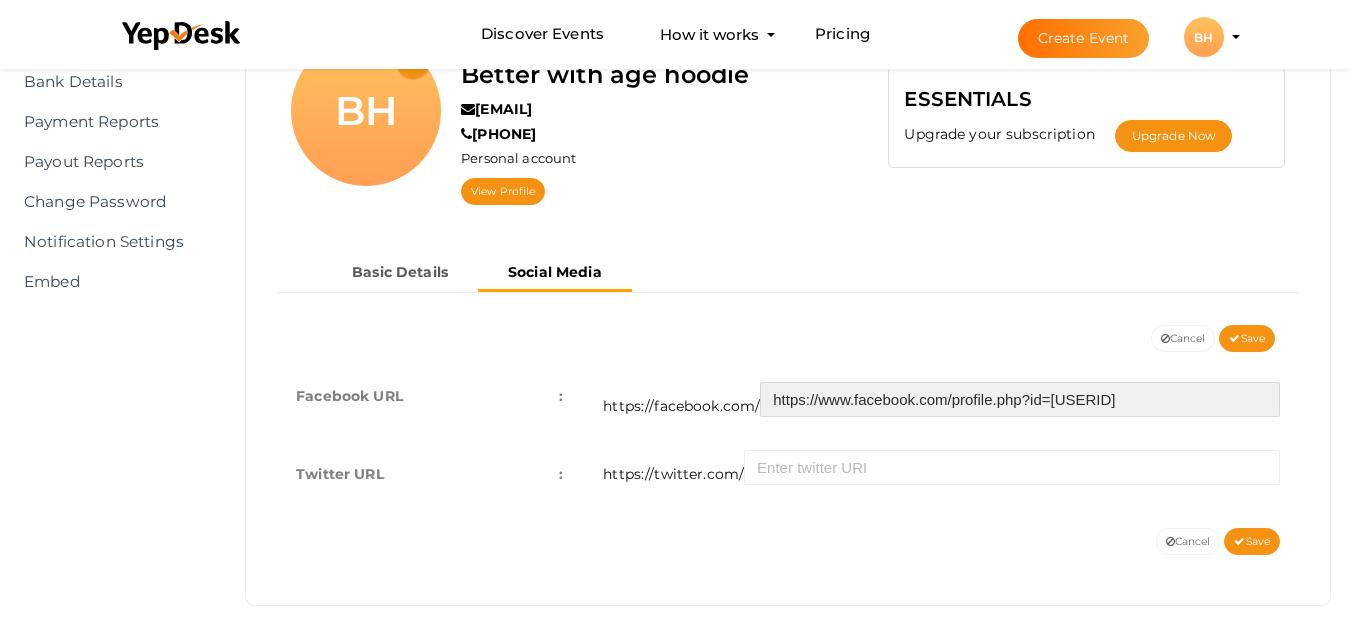 scroll, scrollTop: 226, scrollLeft: 0, axis: vertical 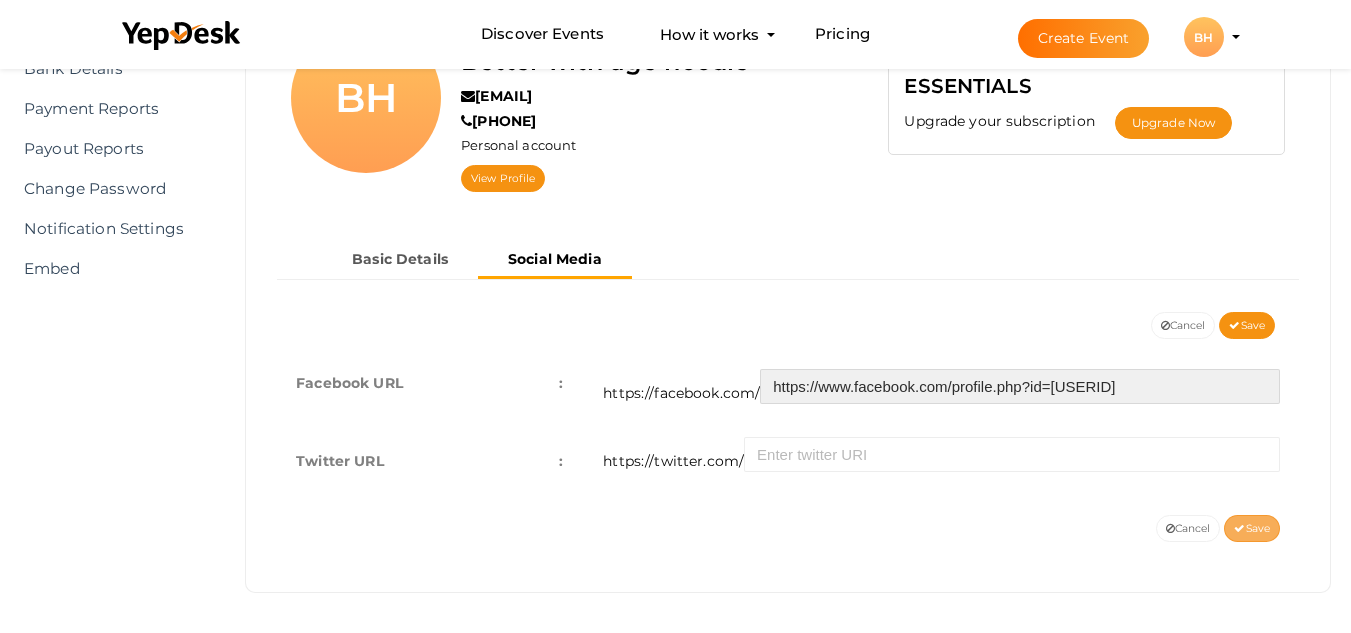 type on "https://www.facebook.com/profile.php?id=61578867363368" 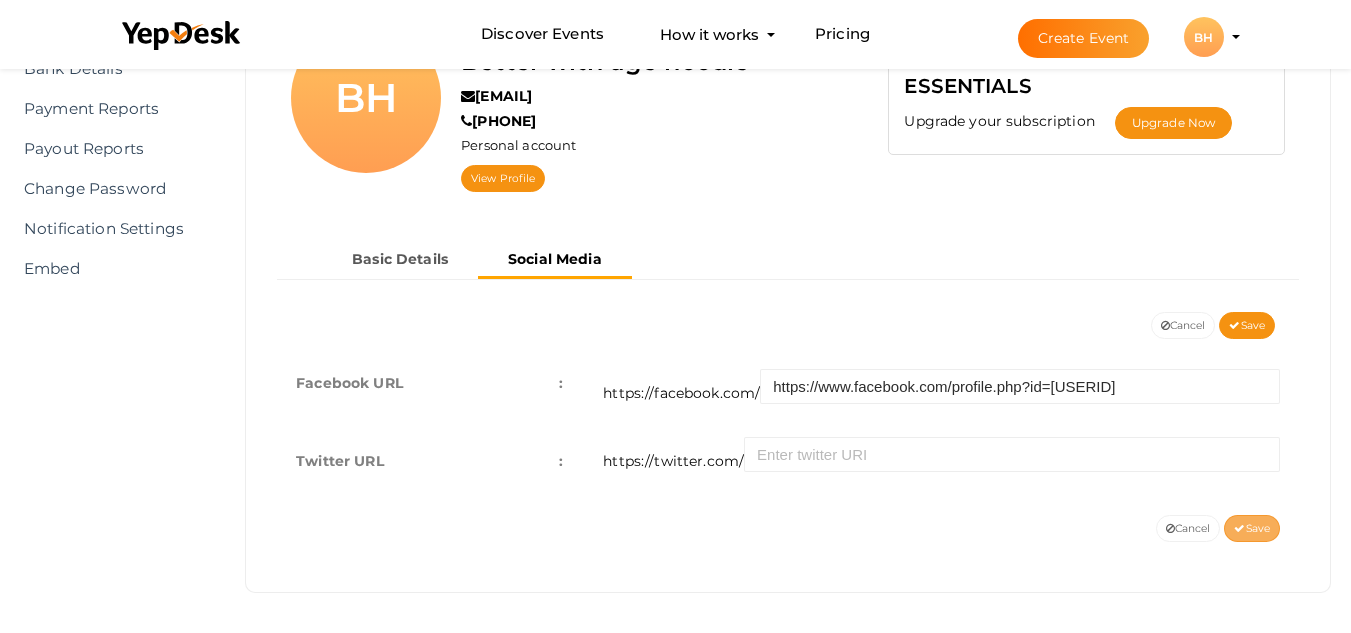 click on "Save" at bounding box center [1252, 528] 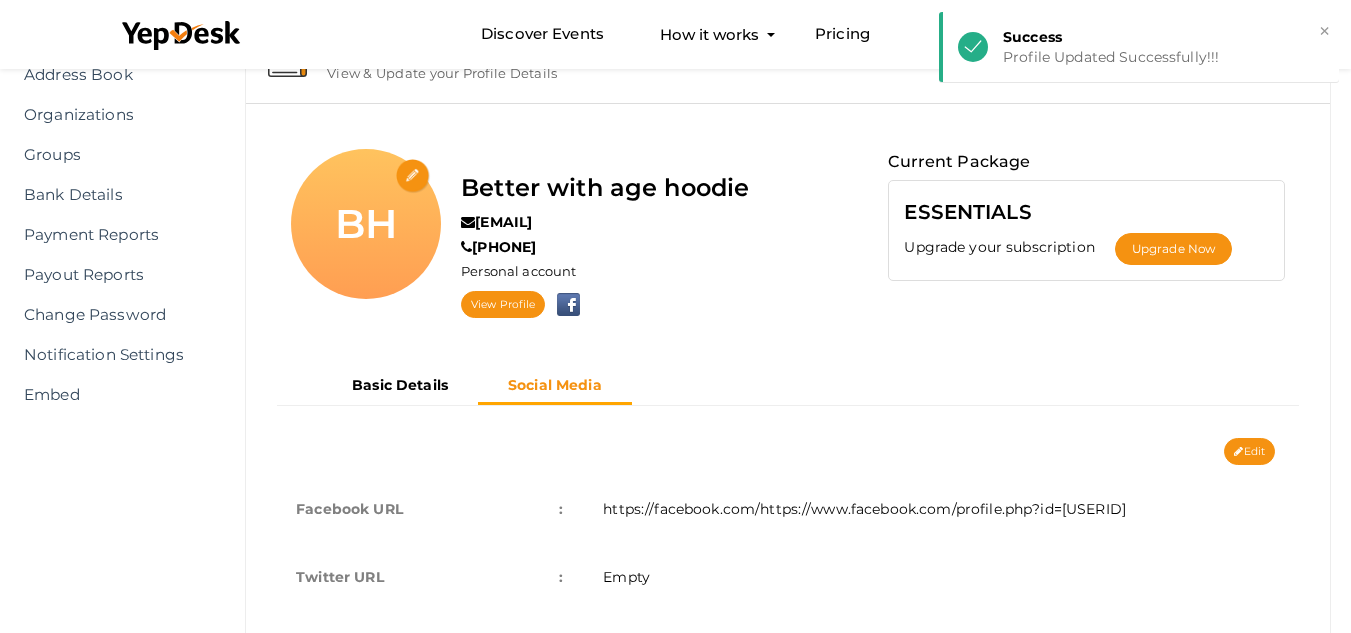 scroll, scrollTop: 0, scrollLeft: 0, axis: both 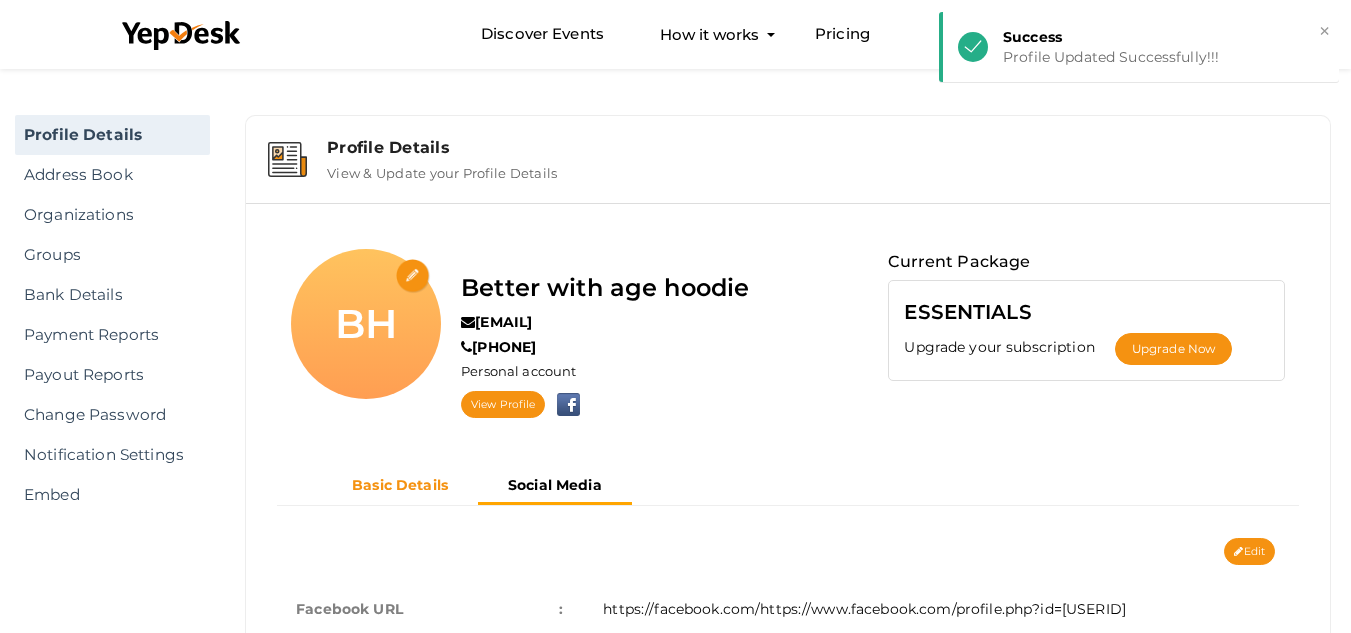 click on "Basic Details" at bounding box center (400, 485) 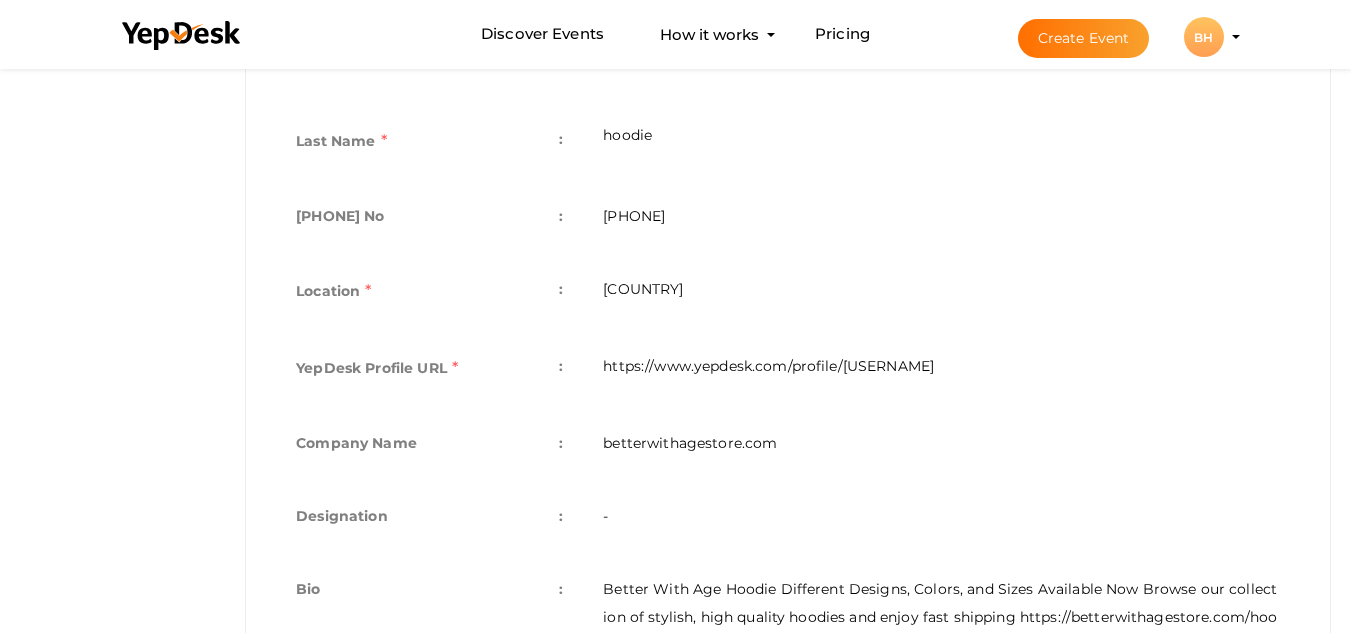 scroll, scrollTop: 370, scrollLeft: 0, axis: vertical 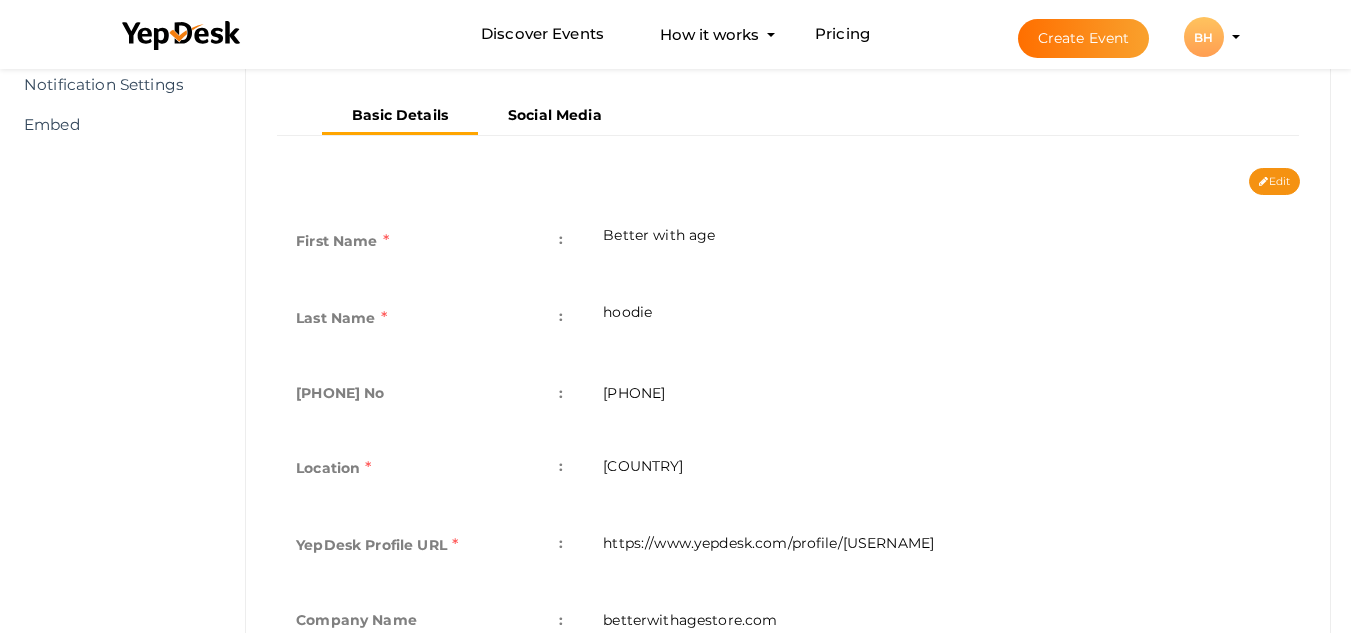 drag, startPoint x: 1279, startPoint y: 176, endPoint x: 1258, endPoint y: 228, distance: 56.0803 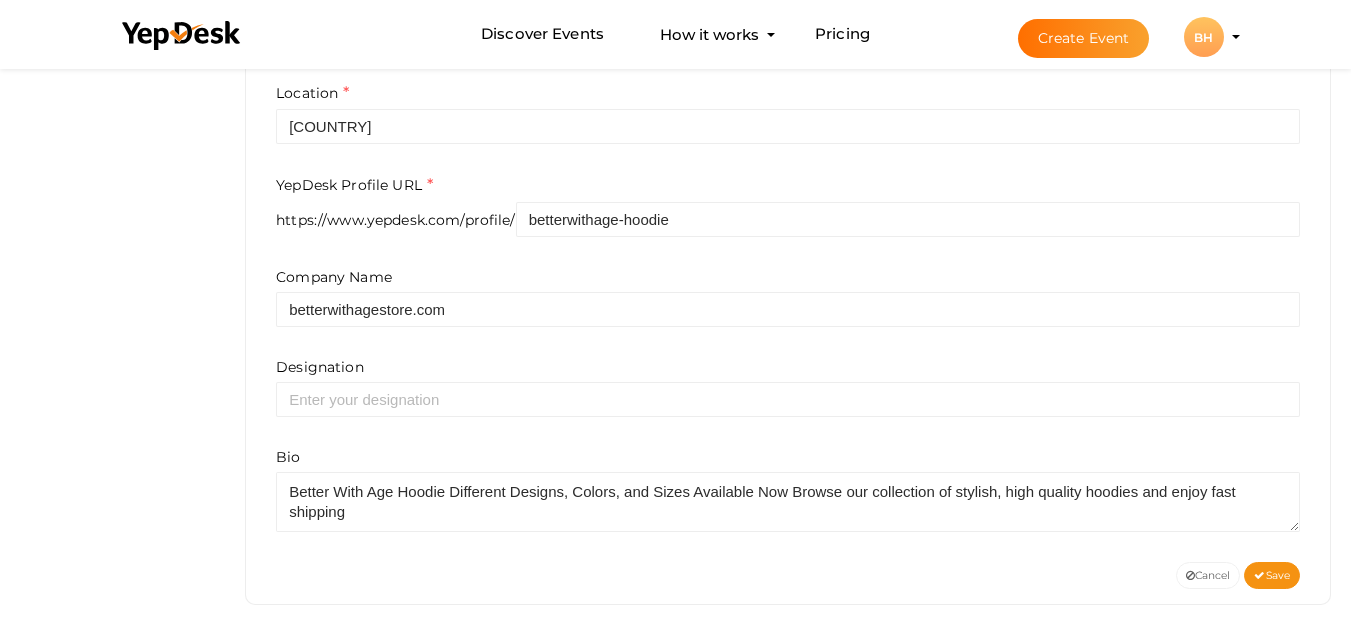 scroll, scrollTop: 770, scrollLeft: 0, axis: vertical 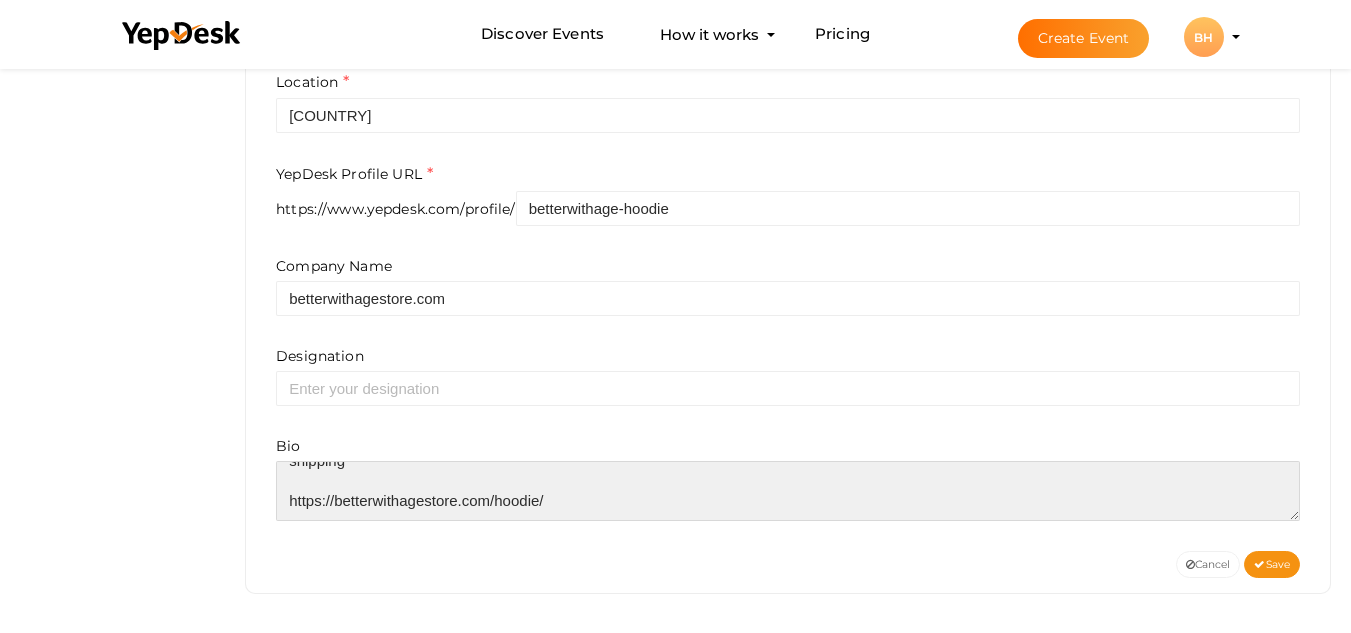 click at bounding box center (788, 491) 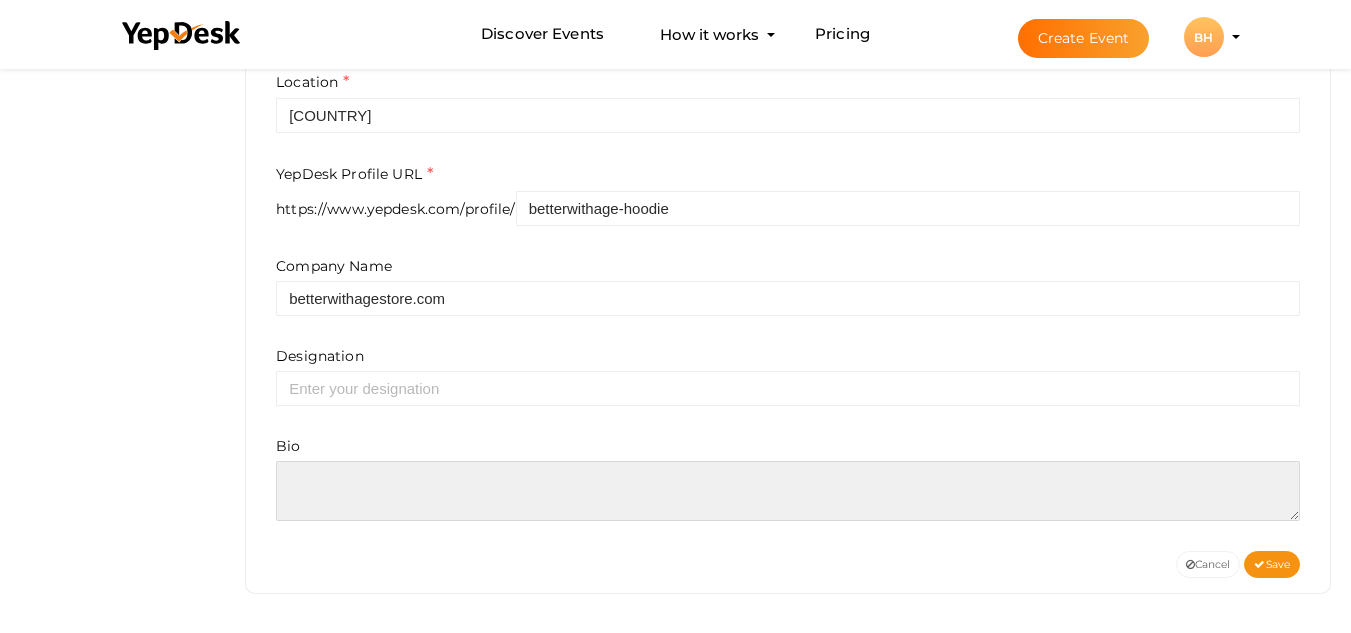 scroll, scrollTop: 110, scrollLeft: 0, axis: vertical 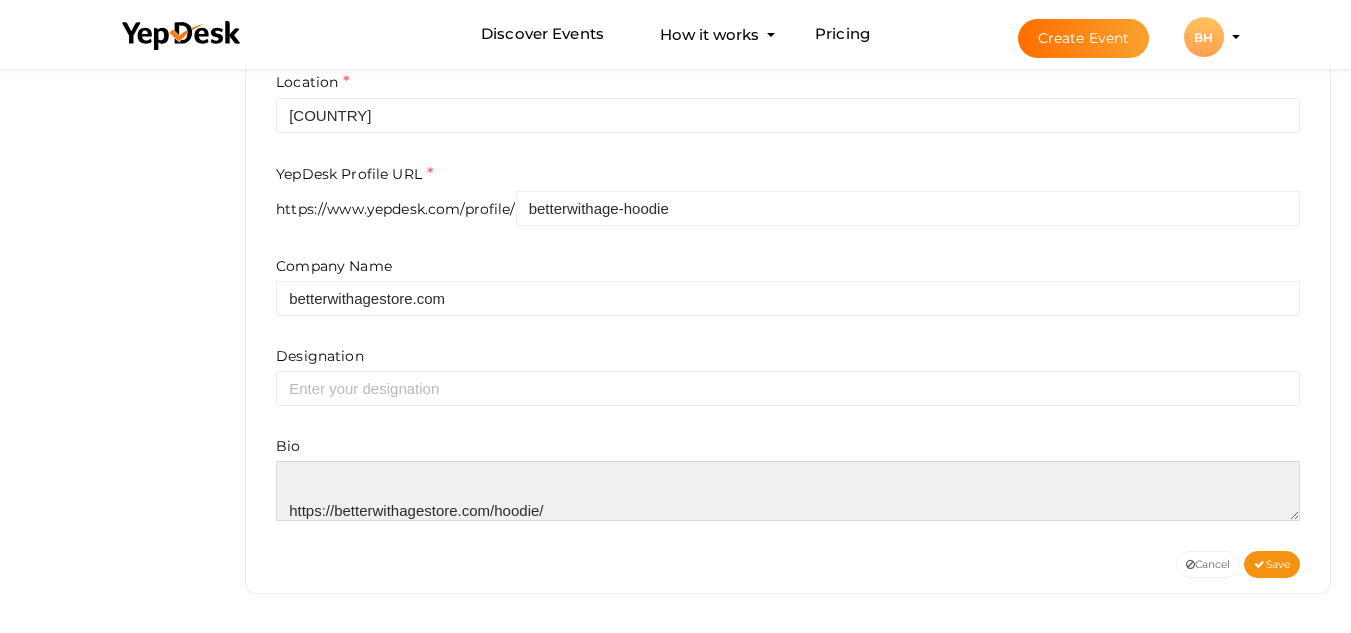 type on "Better With Age Hoodie Different Designs, Colors, and Sizes Available Now Browse our collection of stylish, high quality hoodies and enjoy fast shipping
https://betterwithagestore.com/hoodie/" 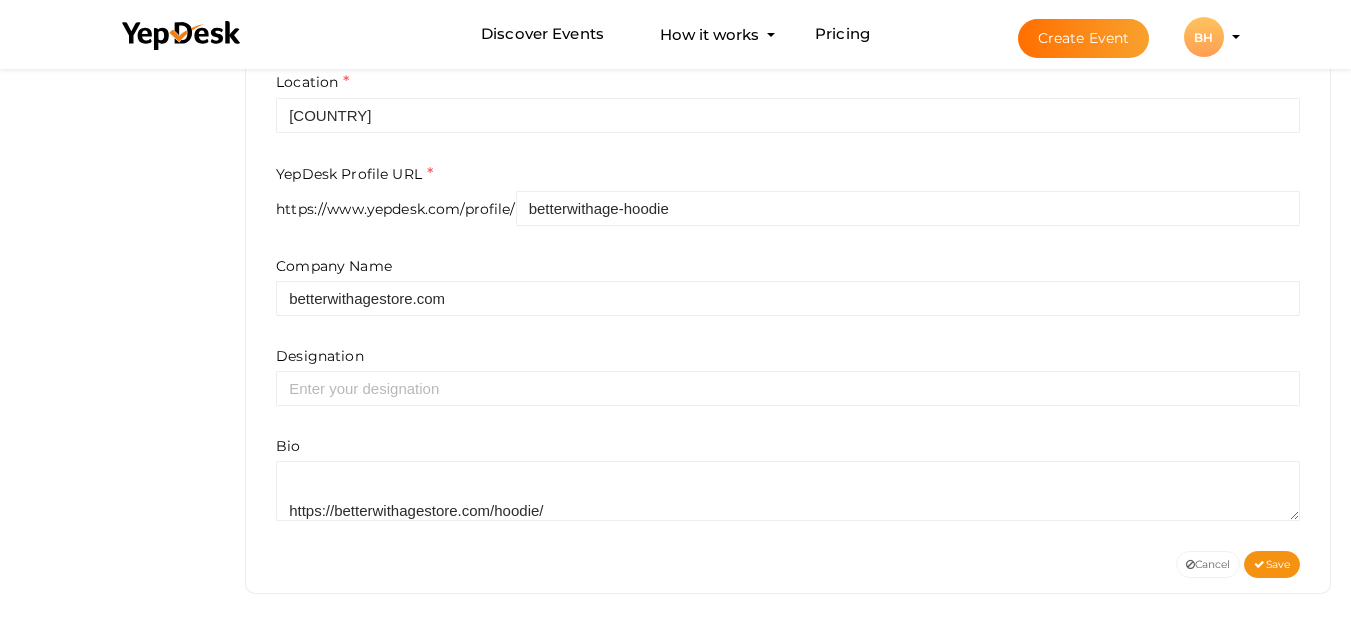 click on "Cancel
Save" at bounding box center [788, 564] 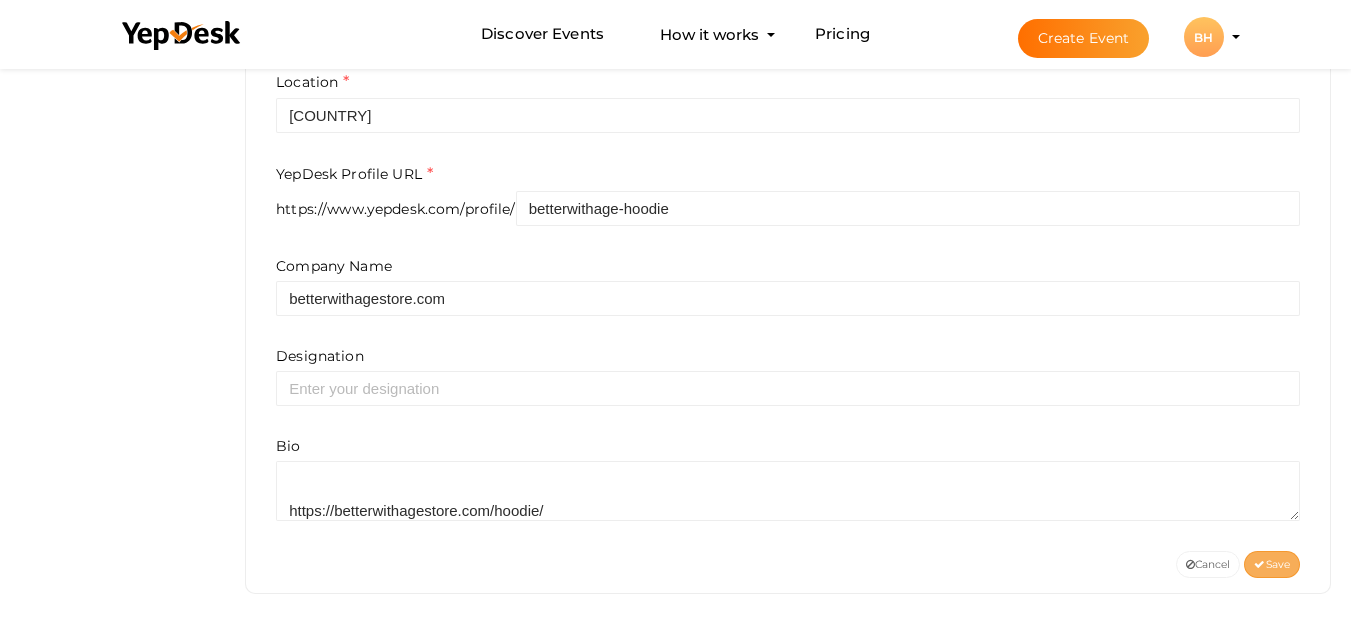 click on "Save" at bounding box center [1272, 564] 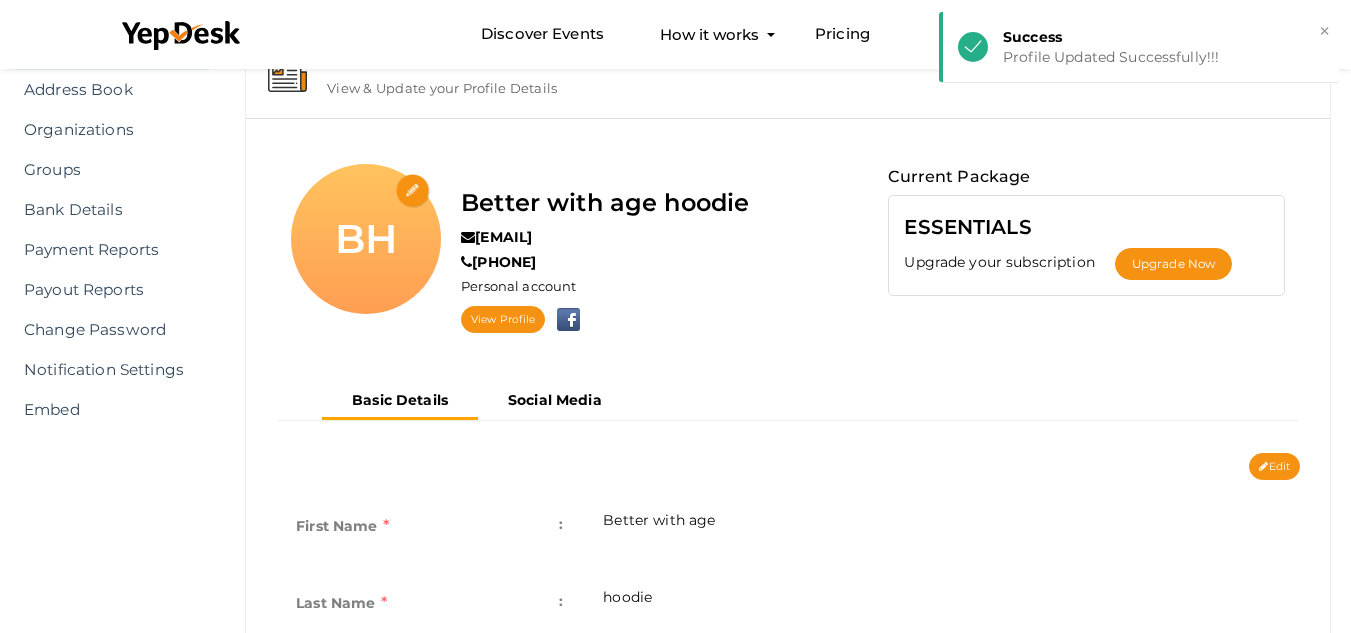 scroll, scrollTop: 0, scrollLeft: 0, axis: both 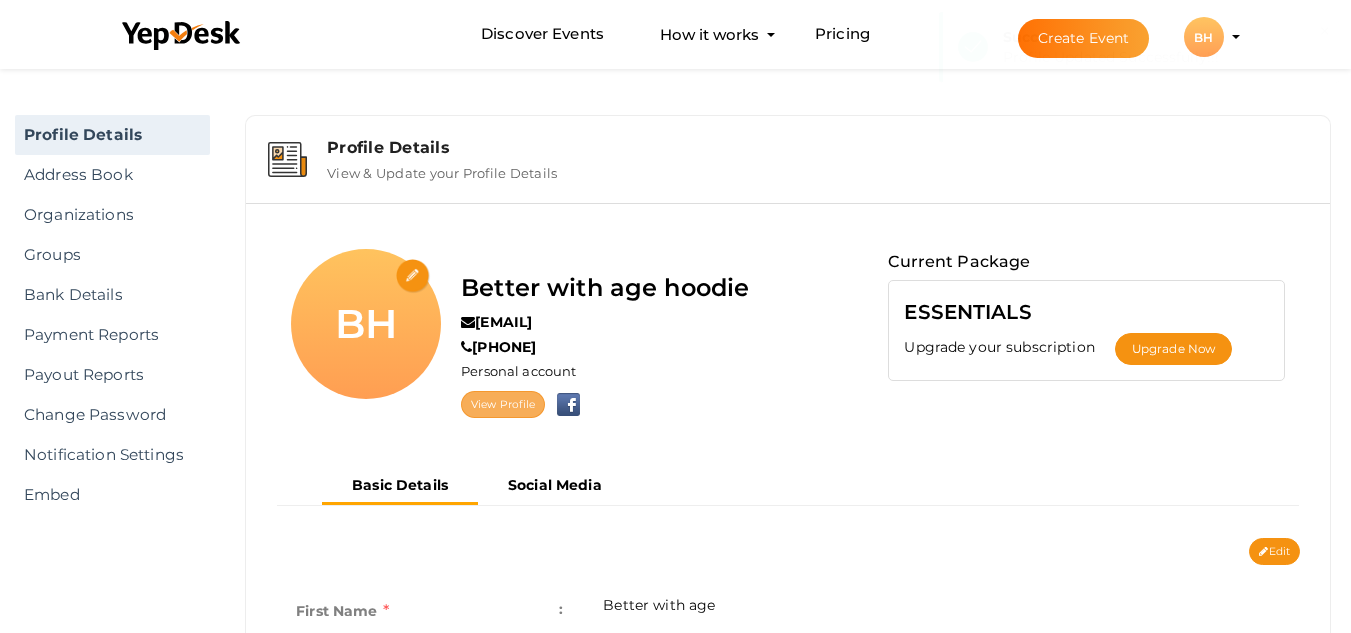 click on "View Profile" at bounding box center (503, 404) 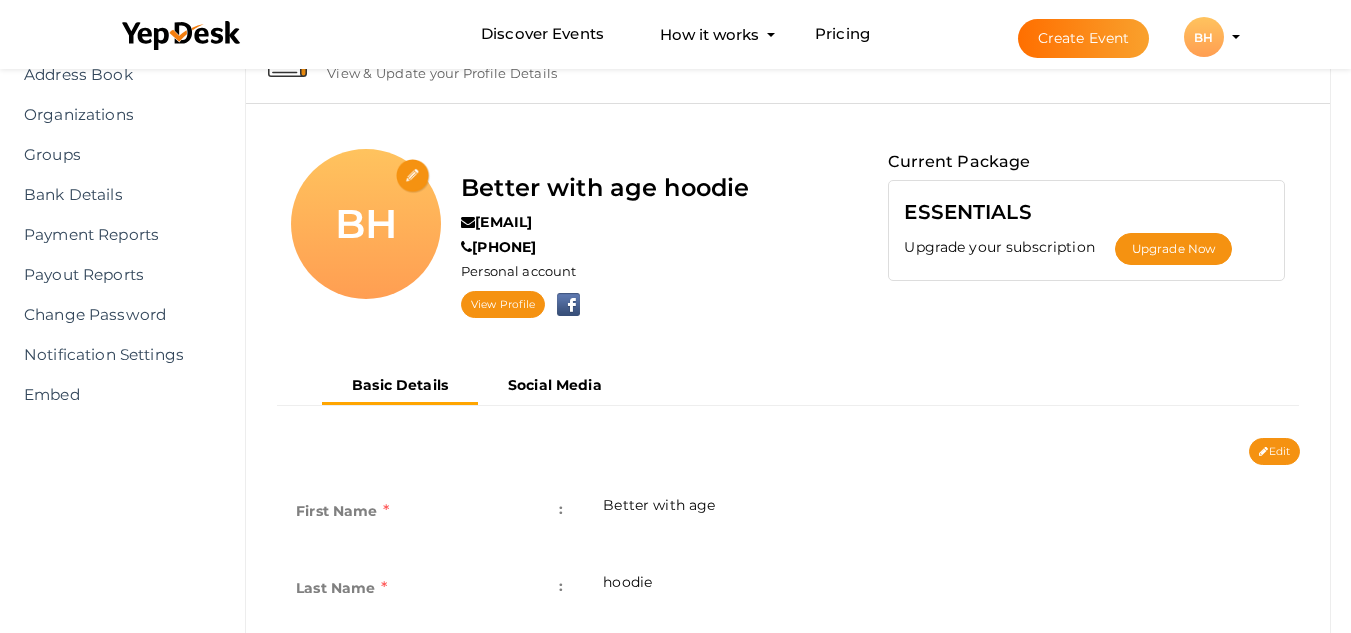 scroll, scrollTop: 0, scrollLeft: 0, axis: both 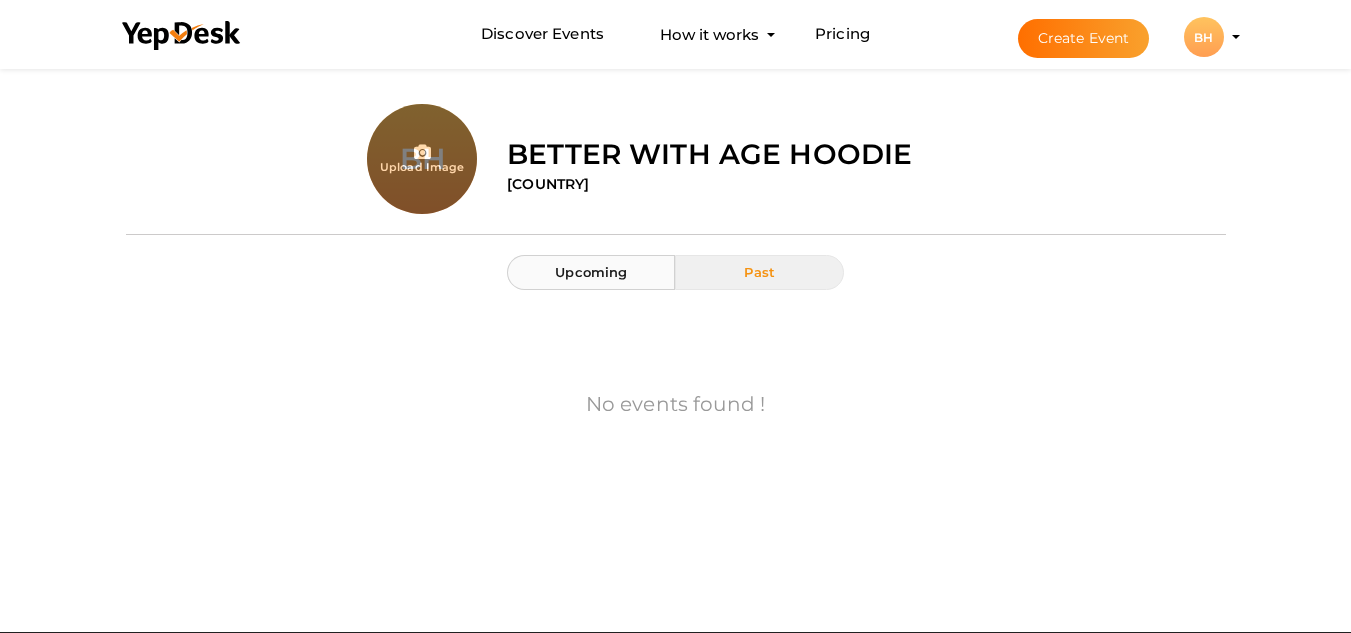 click on "Upcoming" at bounding box center (591, 272) 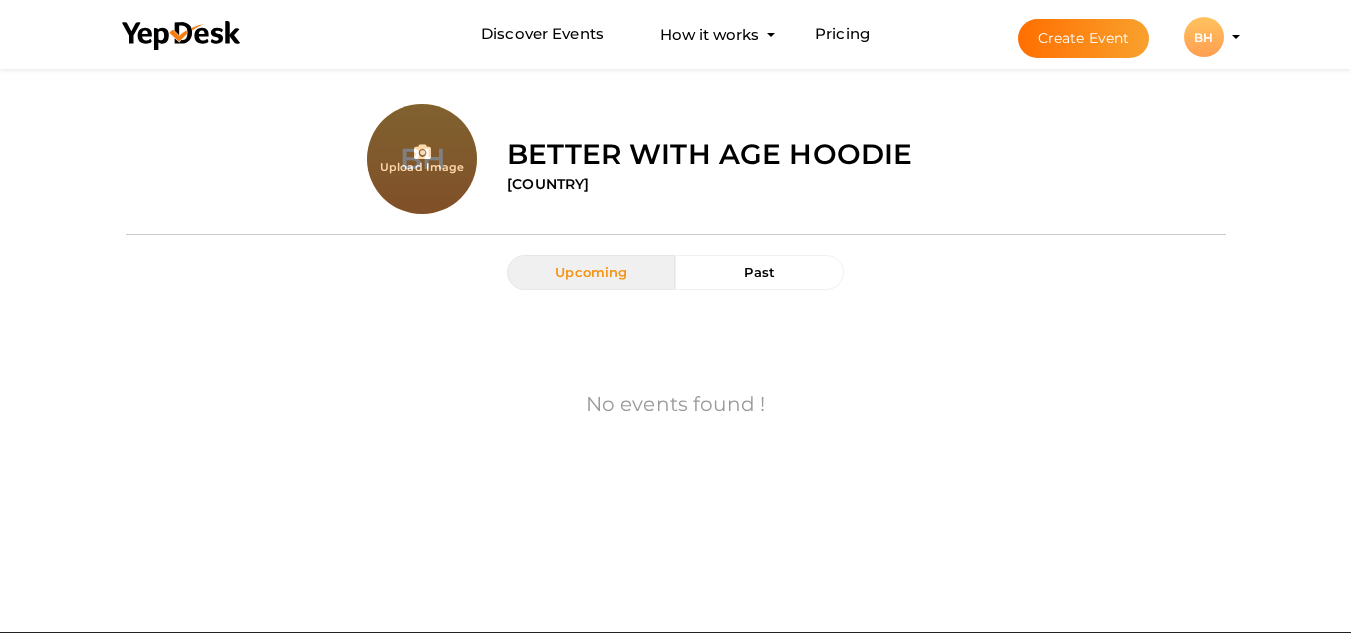 click on "Create Event
BH
BH
Better with age hoodie
[EMAIL]
Personal Profile
My Events
Admin
Switch Profile
Create New Profile Manage Profile" at bounding box center (1111, 37) 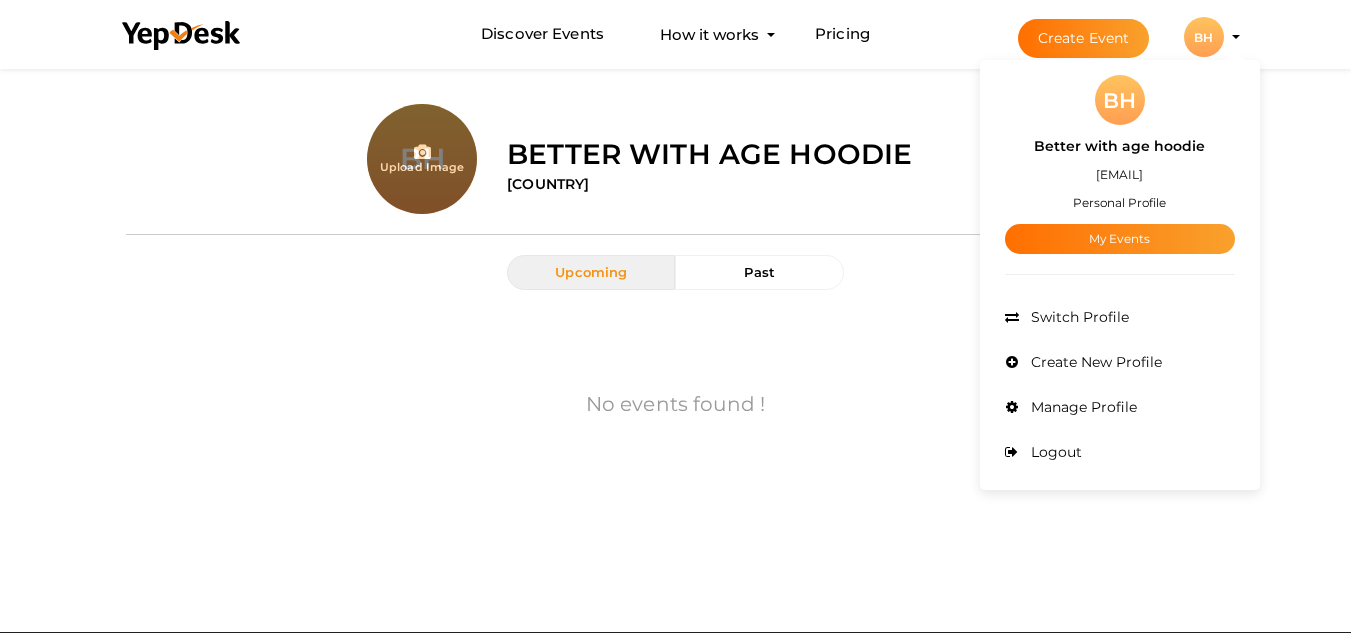click on "Personal Profile" at bounding box center [1119, 202] 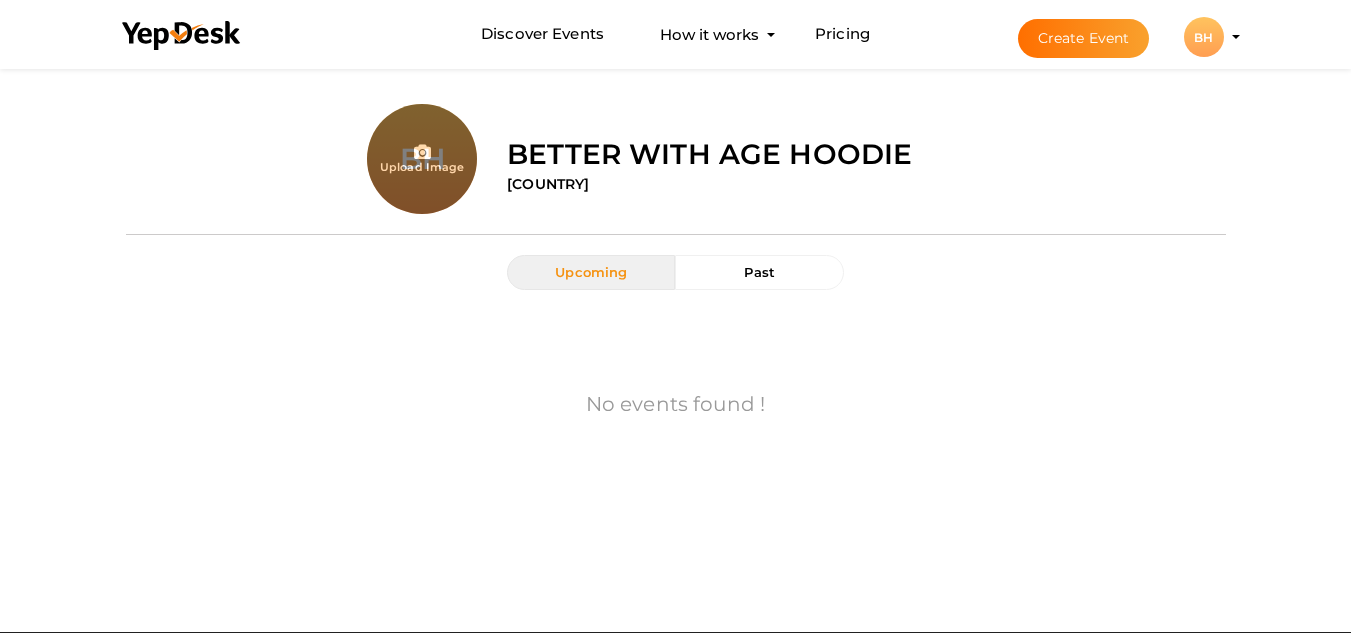 click on "Upload Image
BH
Better with age hoodie
[COUNTRY]" at bounding box center [676, 144] 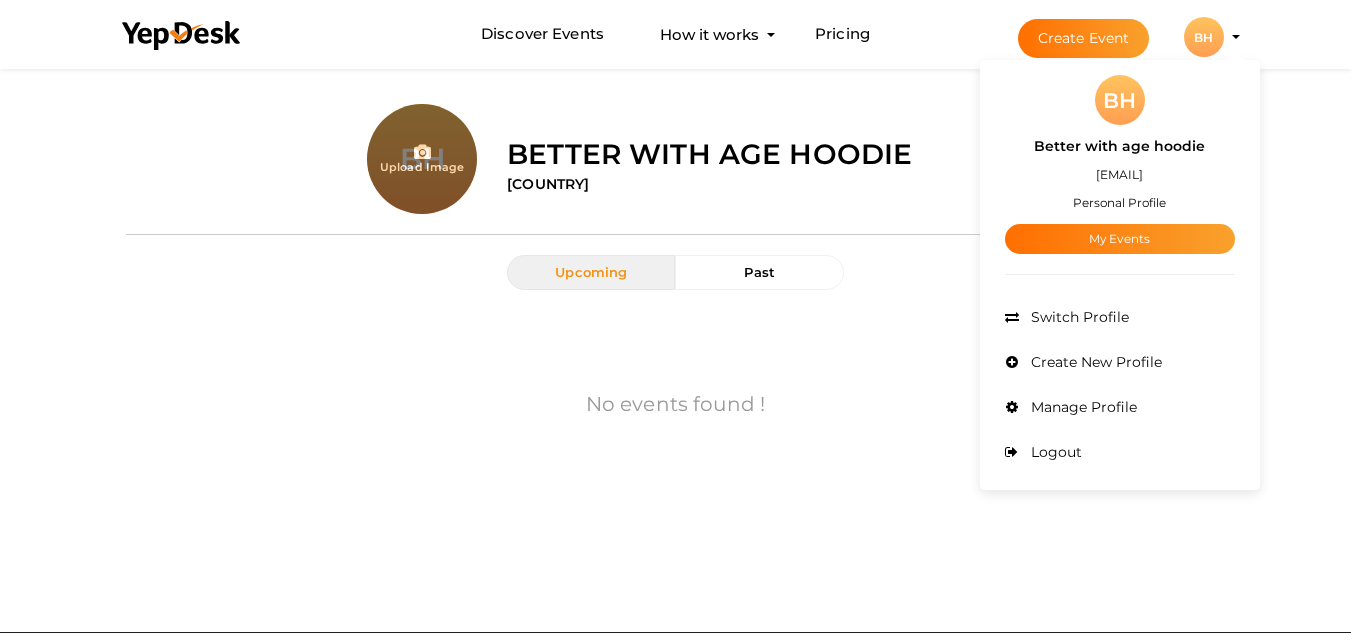 click on "Personal Profile" at bounding box center [1119, 202] 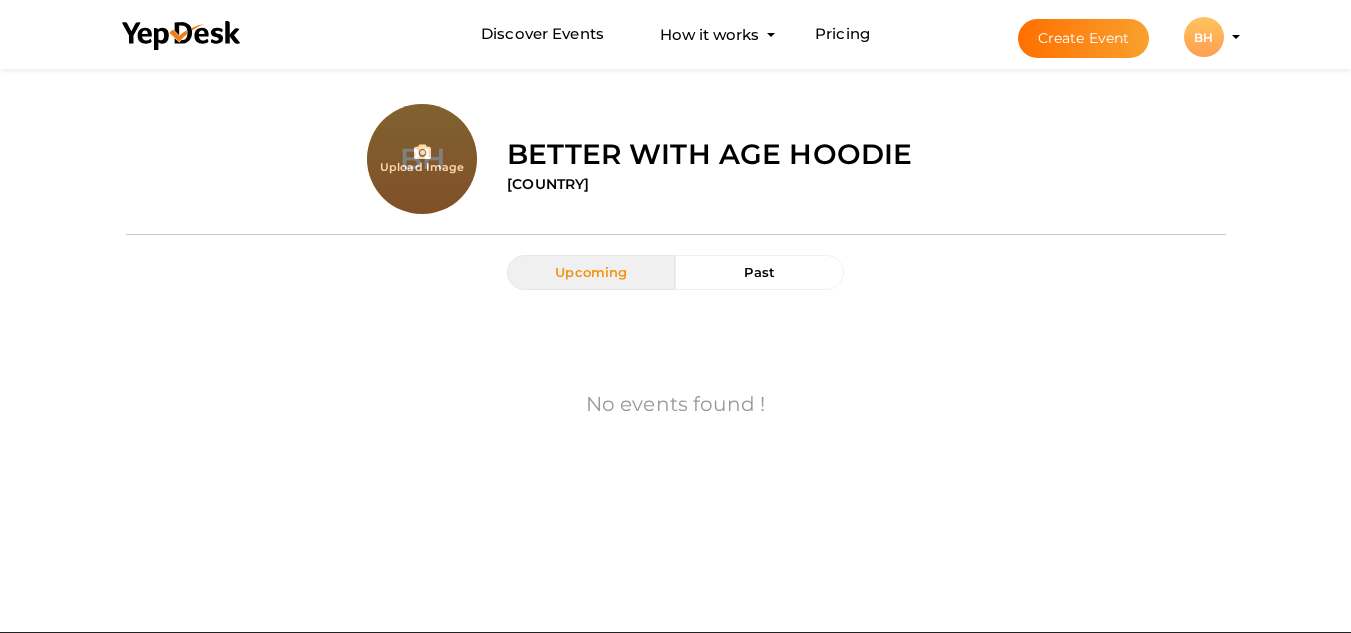 click on "Create Event
BH
BH
Better with age hoodie
[EMAIL]
Personal Profile
My Events
Admin
Switch Profile
Create New Profile Manage Profile" at bounding box center [1111, 37] 